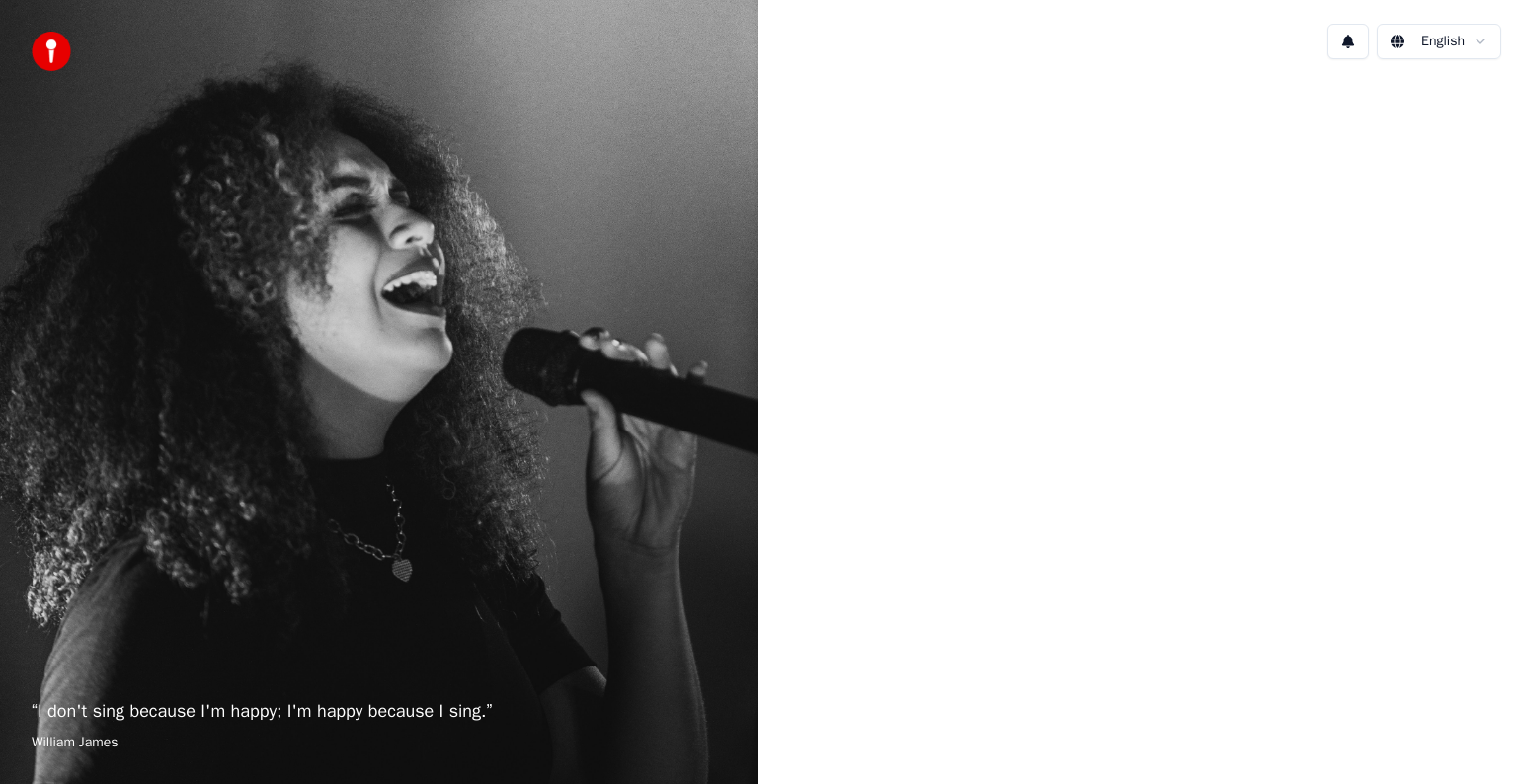 scroll, scrollTop: 0, scrollLeft: 0, axis: both 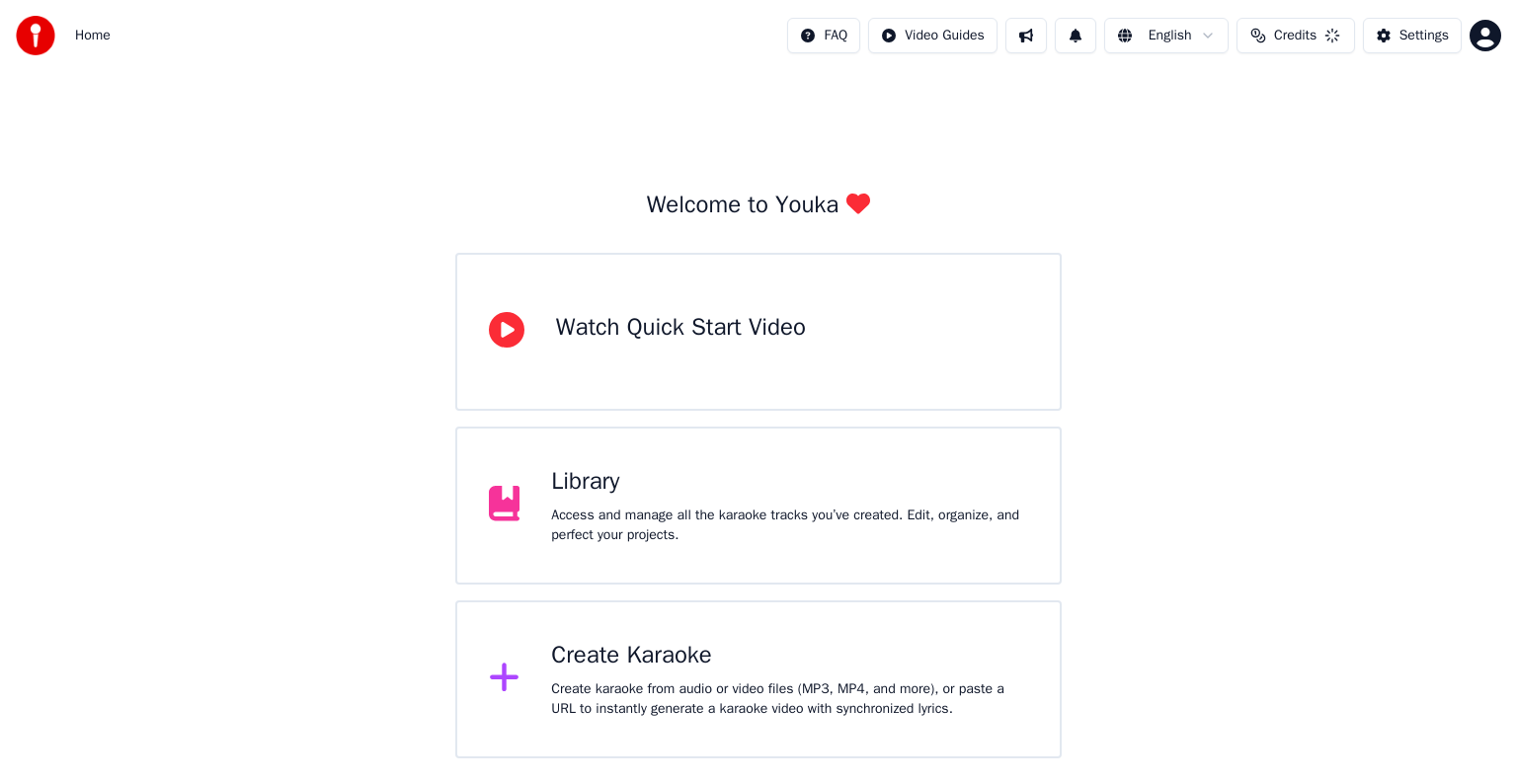 click on "Create Karaoke" at bounding box center (789, 656) 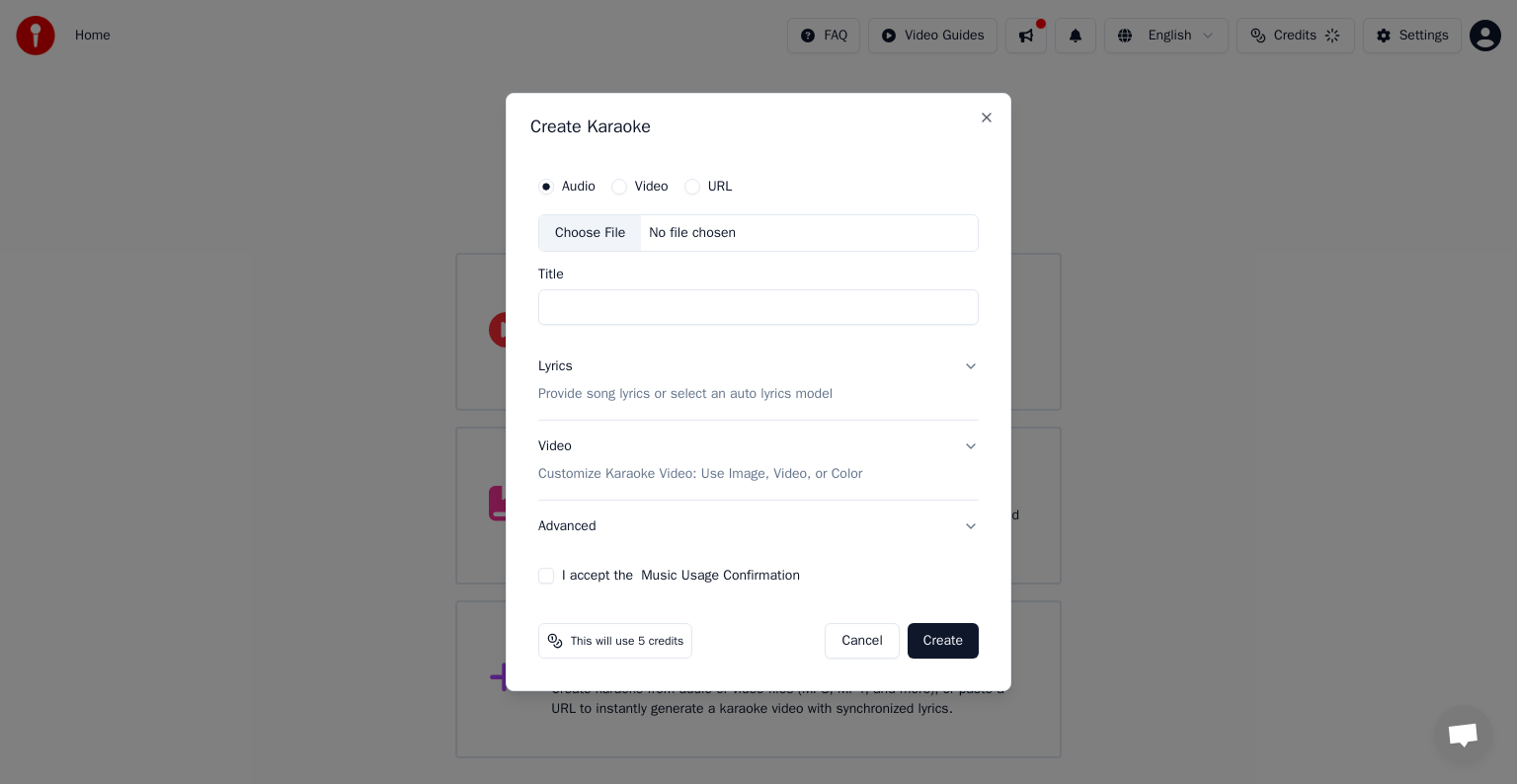 click on "Choose File" at bounding box center (590, 233) 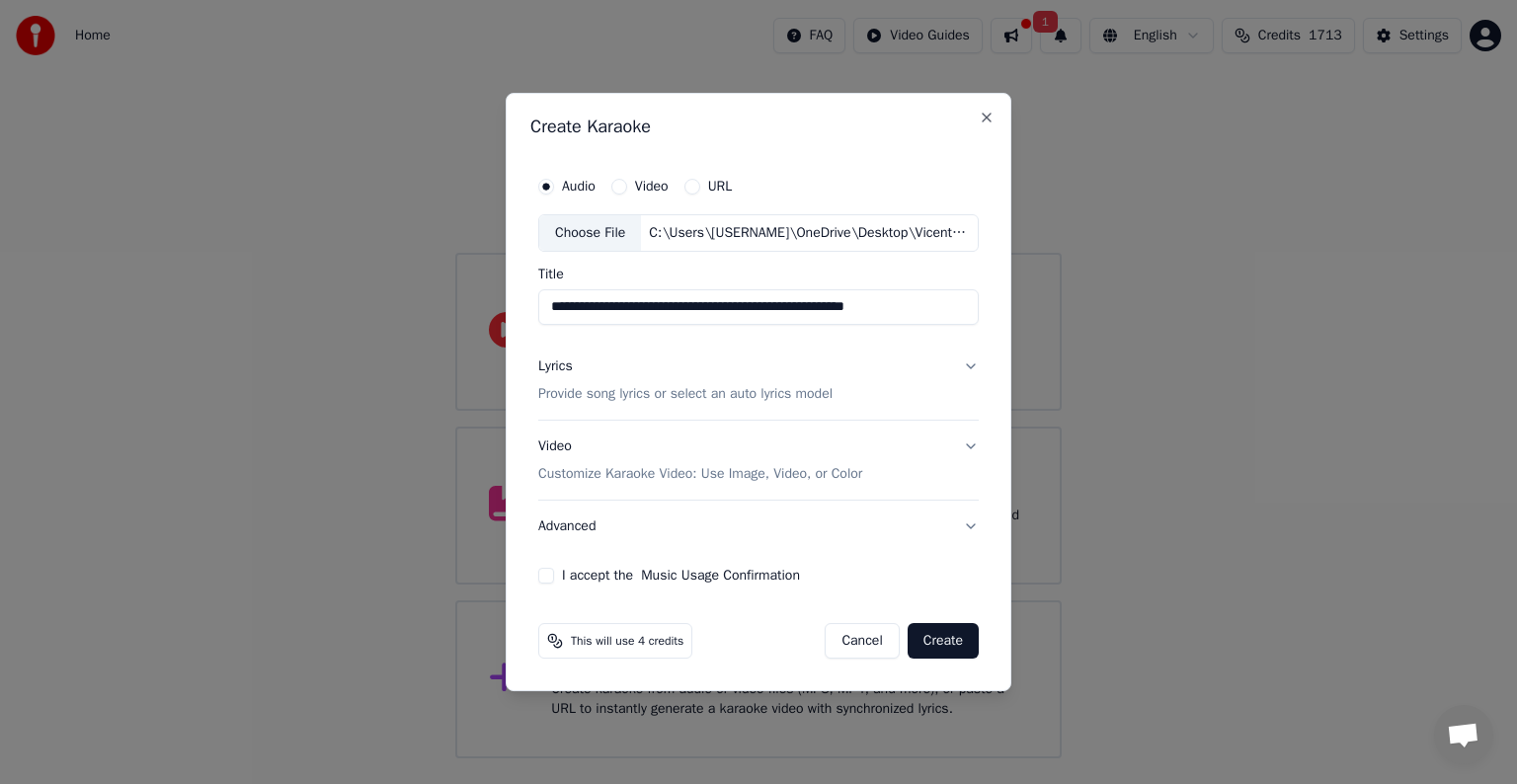 click on "**********" at bounding box center [758, 307] 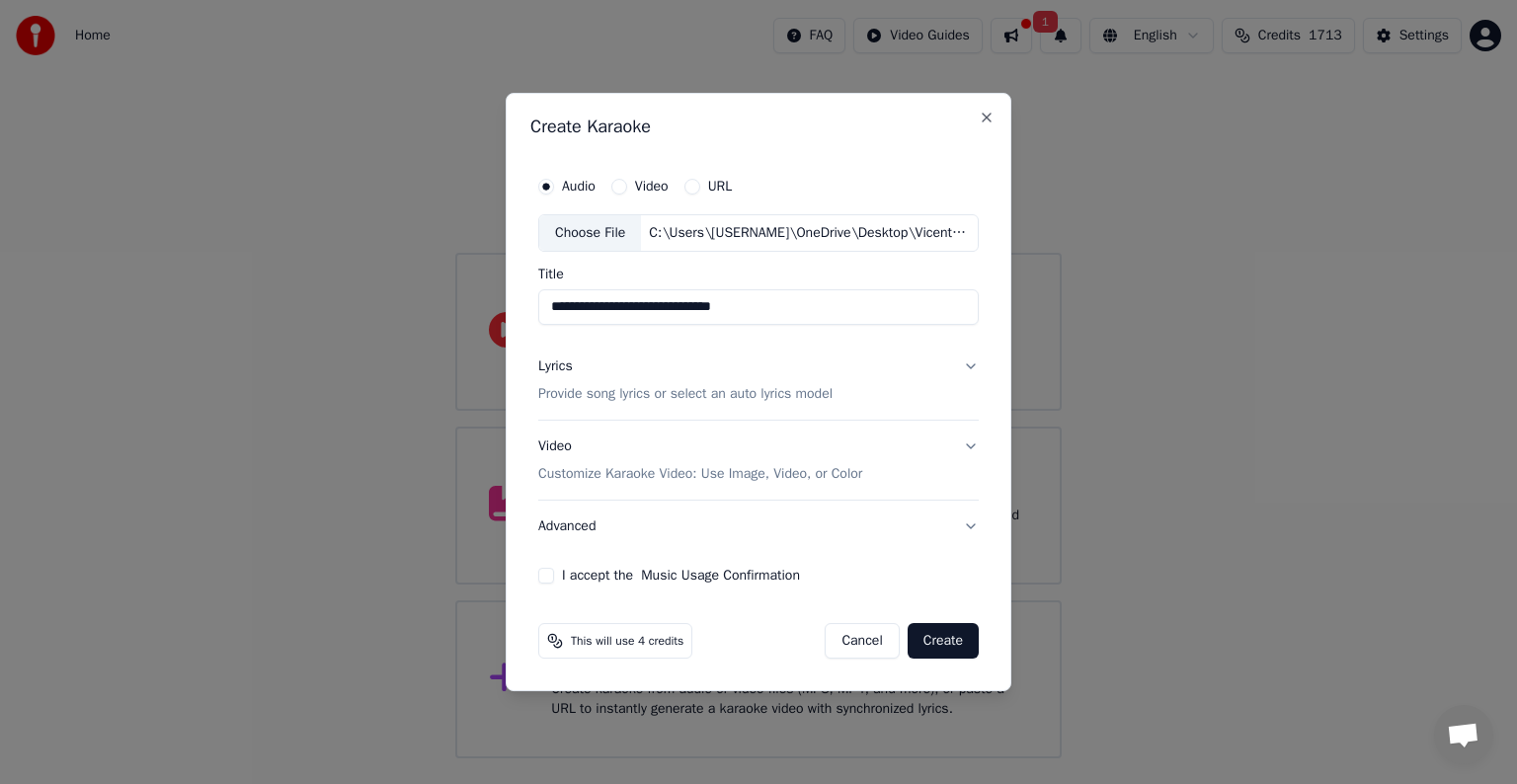 click on "**********" at bounding box center [758, 307] 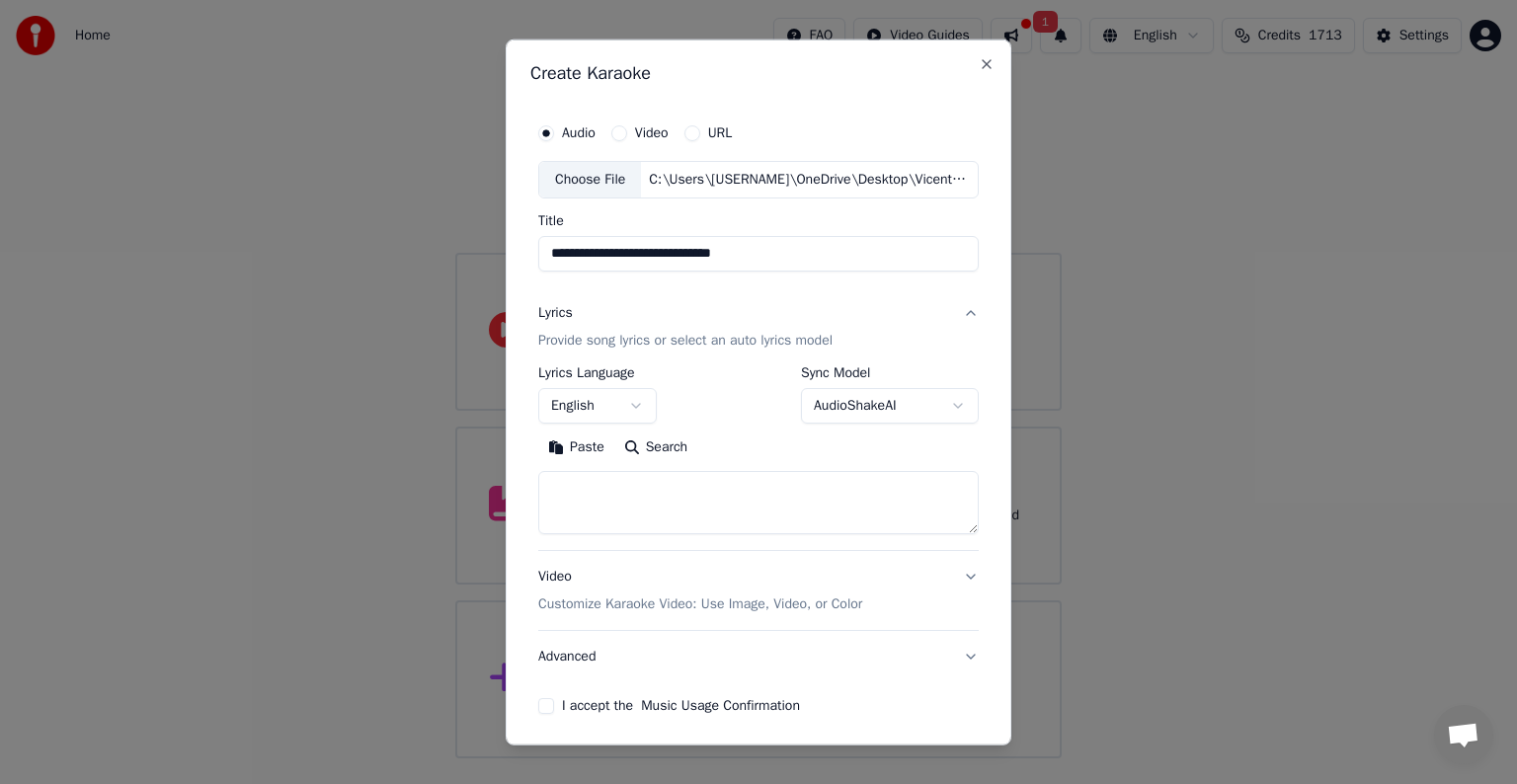 click on "Paste" at bounding box center [576, 447] 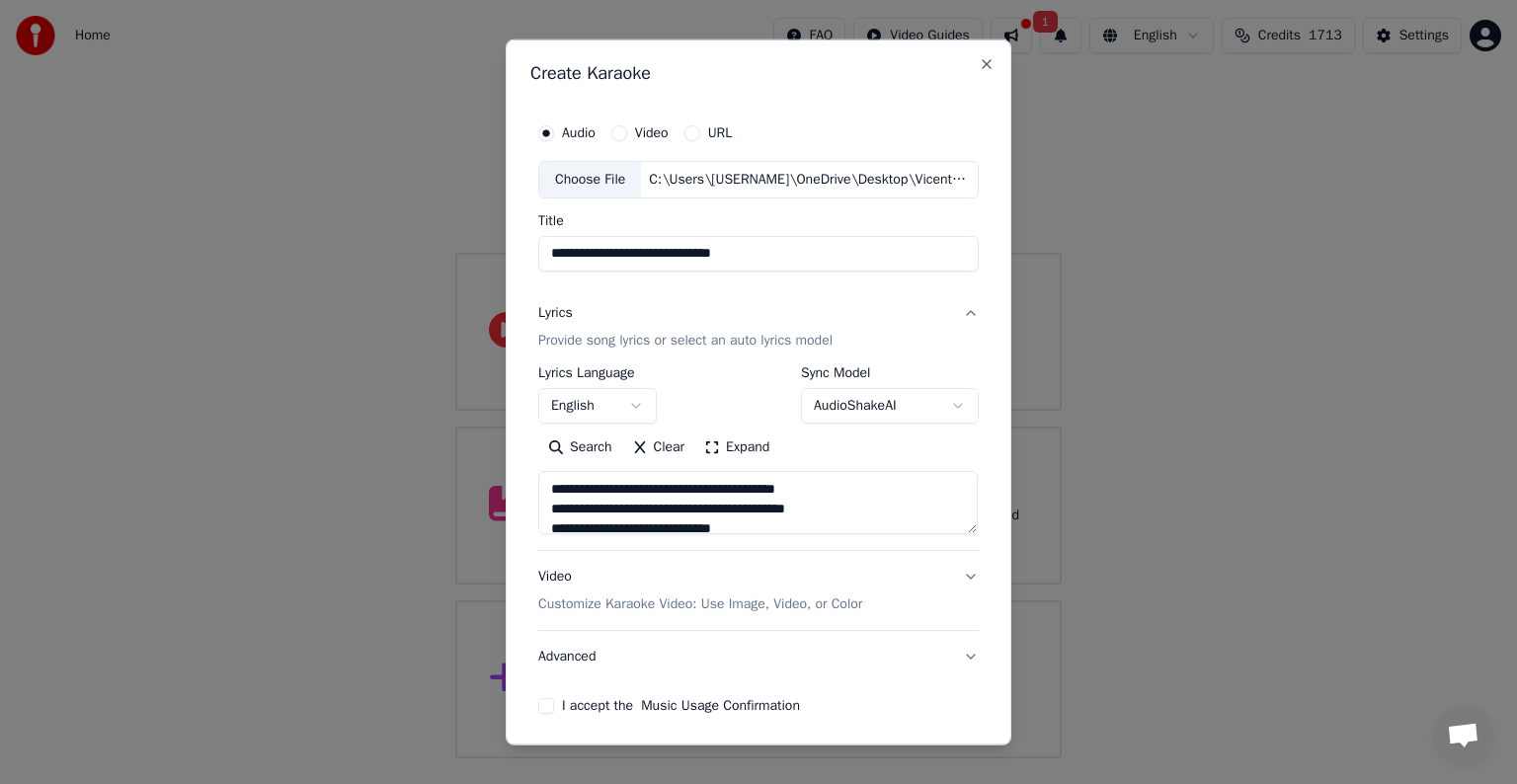 type on "**********" 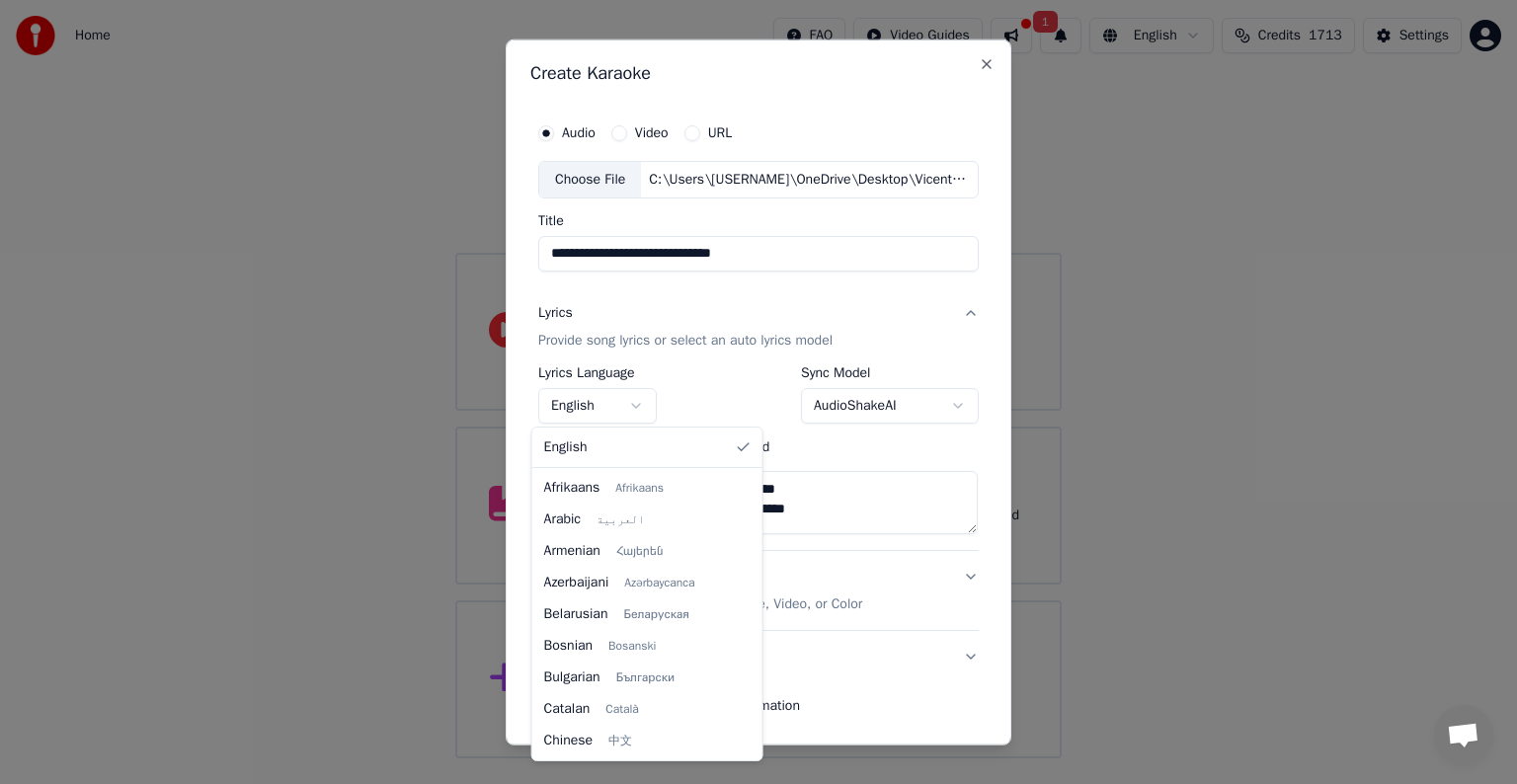 click on "**********" at bounding box center [758, 379] 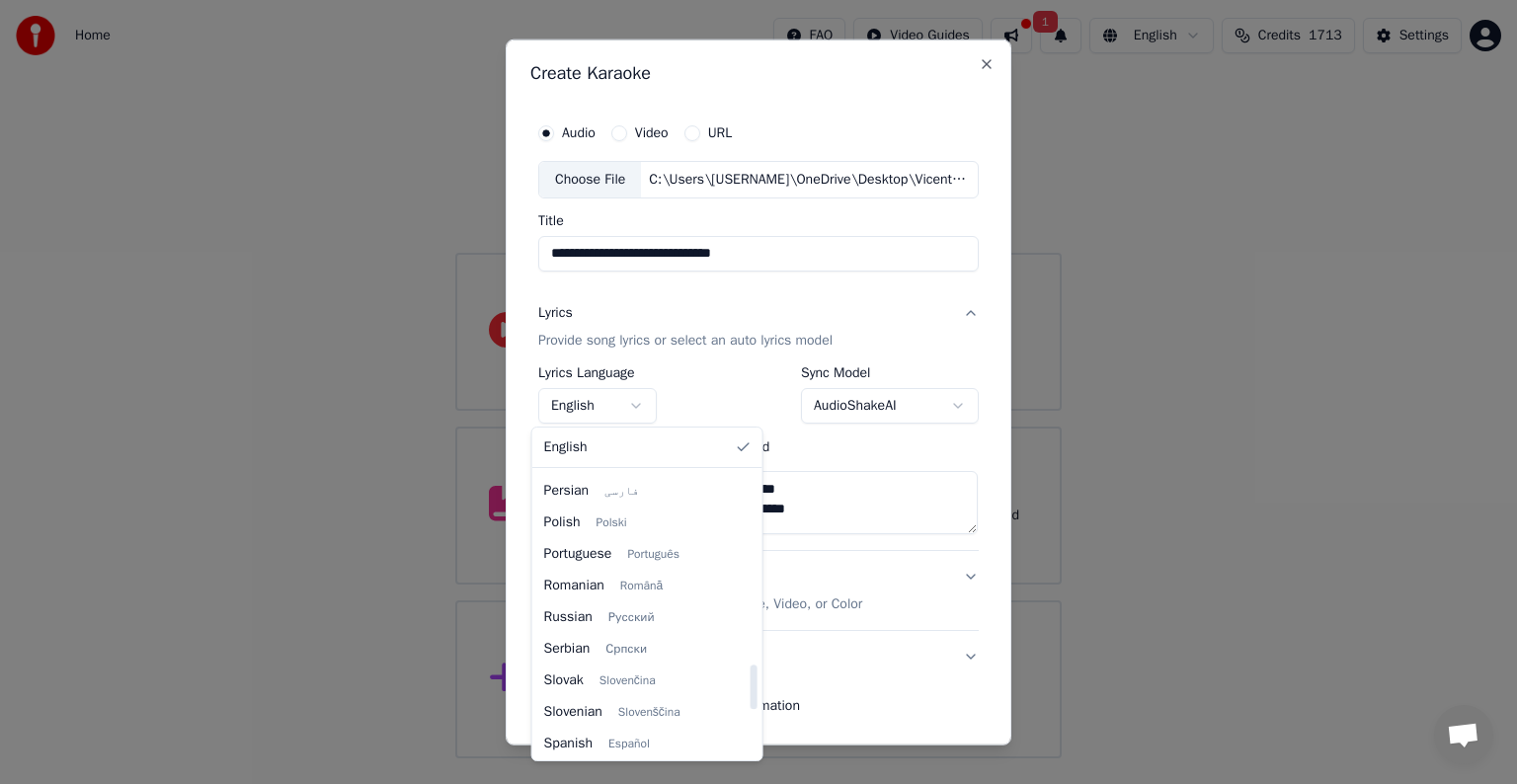 scroll, scrollTop: 1232, scrollLeft: 0, axis: vertical 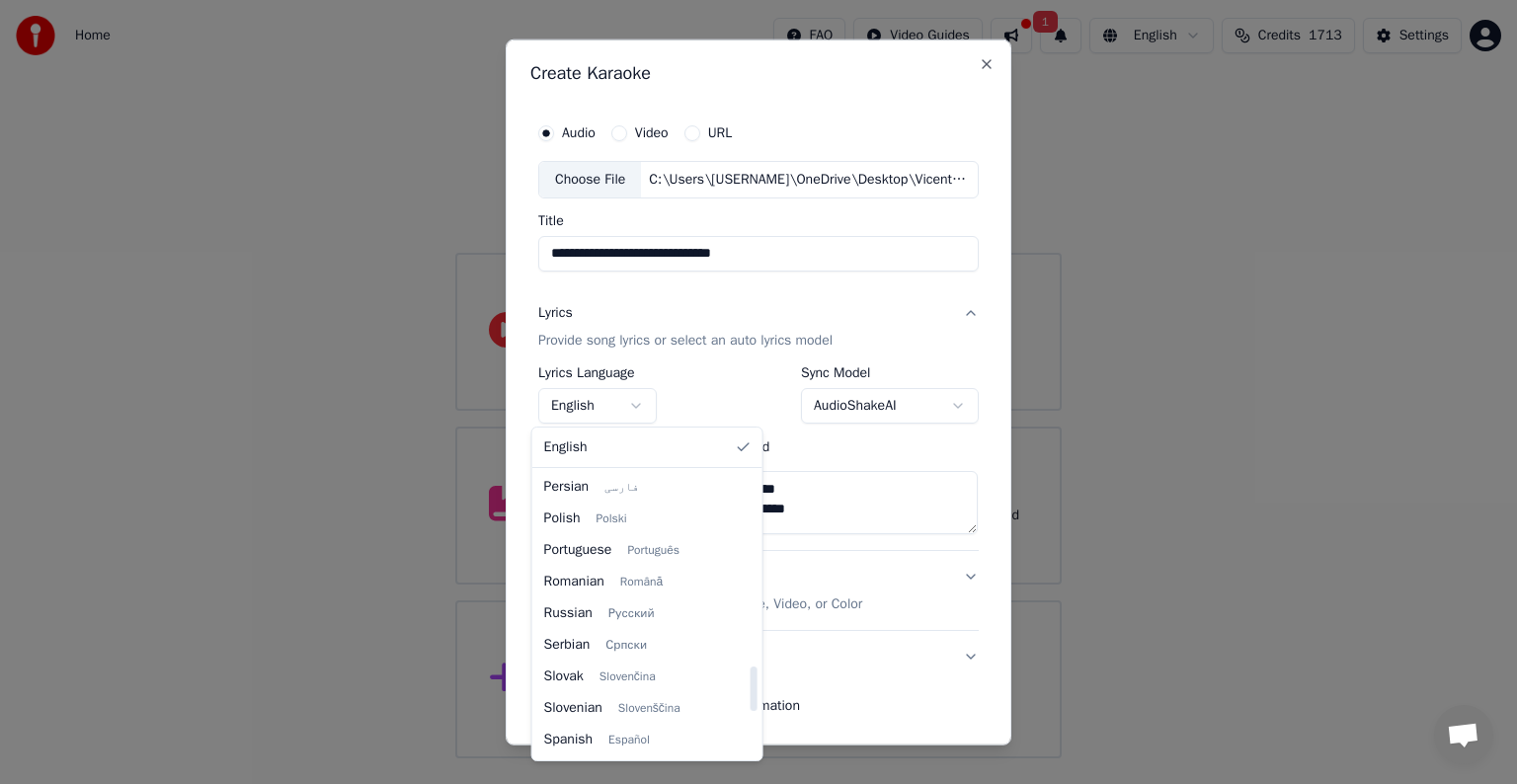 drag, startPoint x: 752, startPoint y: 495, endPoint x: 750, endPoint y: 688, distance: 193.01036 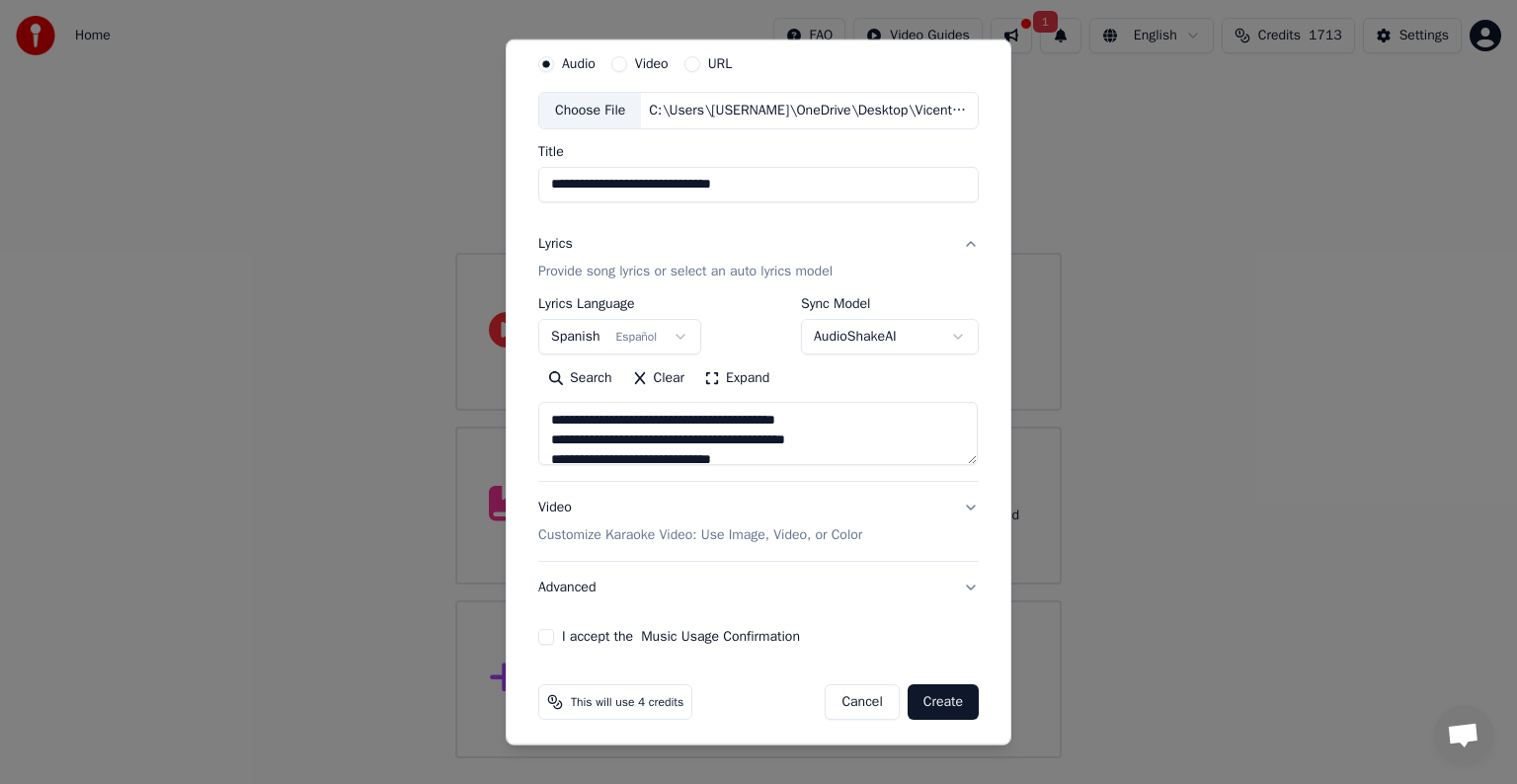 scroll, scrollTop: 75, scrollLeft: 0, axis: vertical 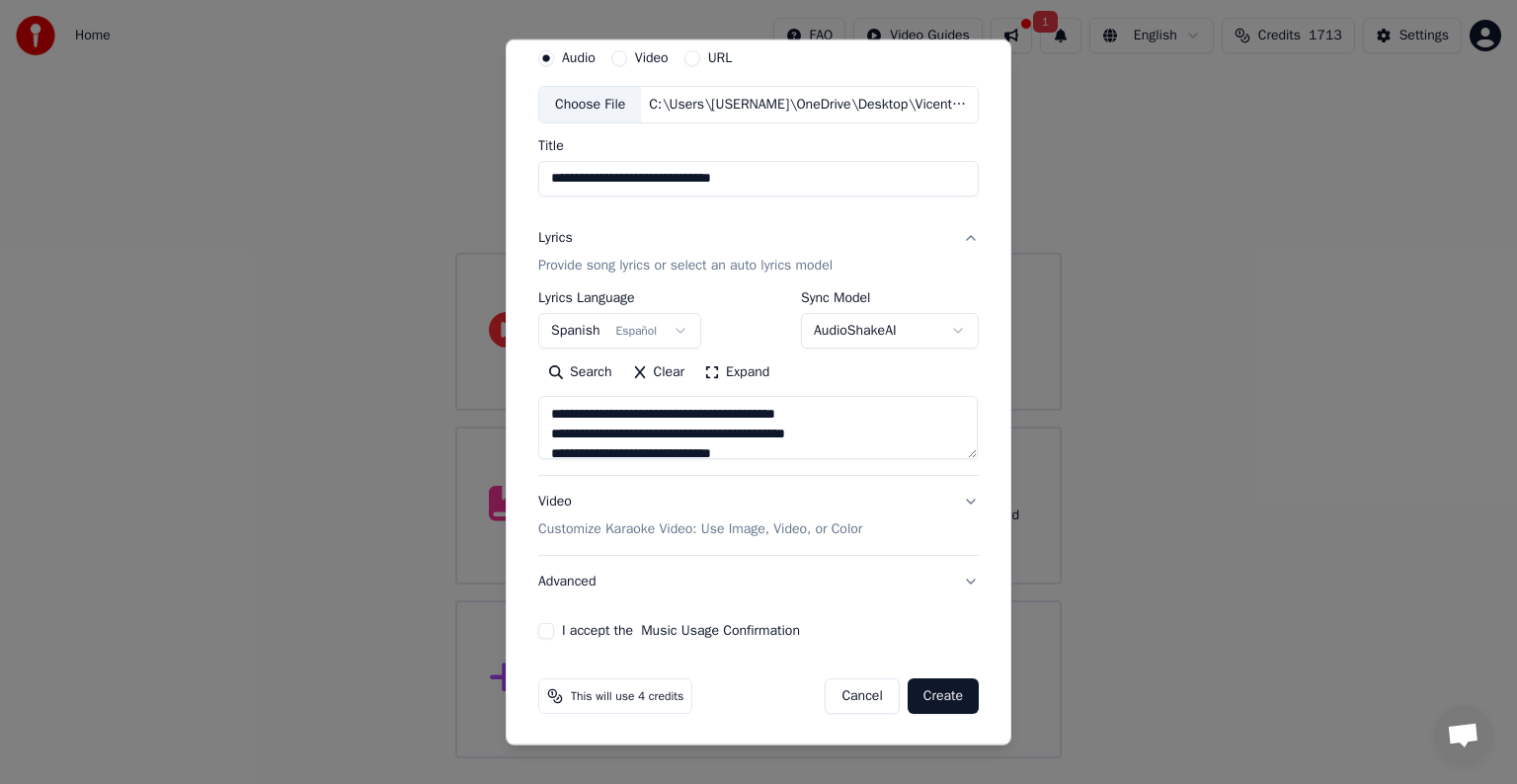 click on "Customize Karaoke Video: Use Image, Video, or Color" at bounding box center (700, 529) 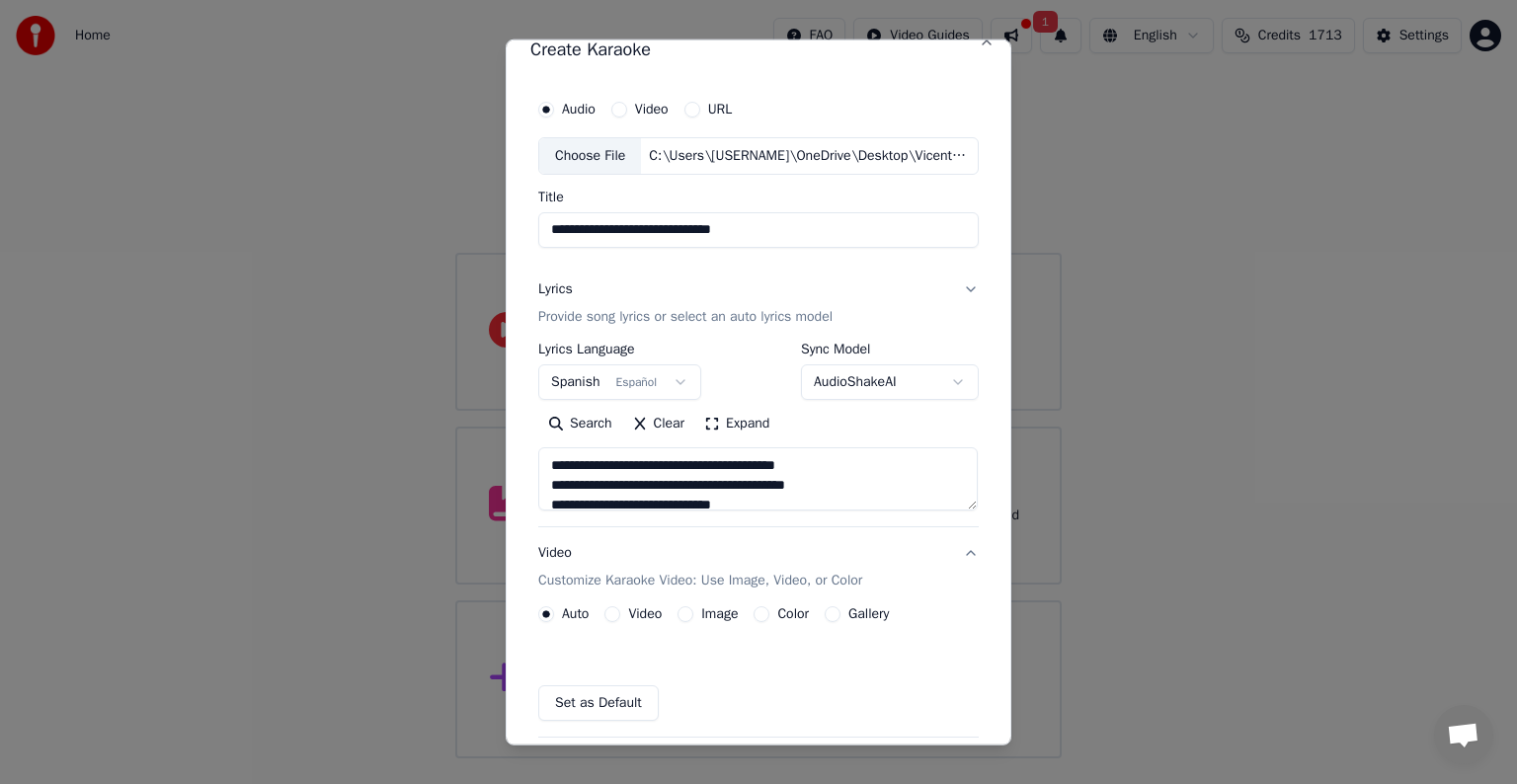 scroll, scrollTop: 22, scrollLeft: 0, axis: vertical 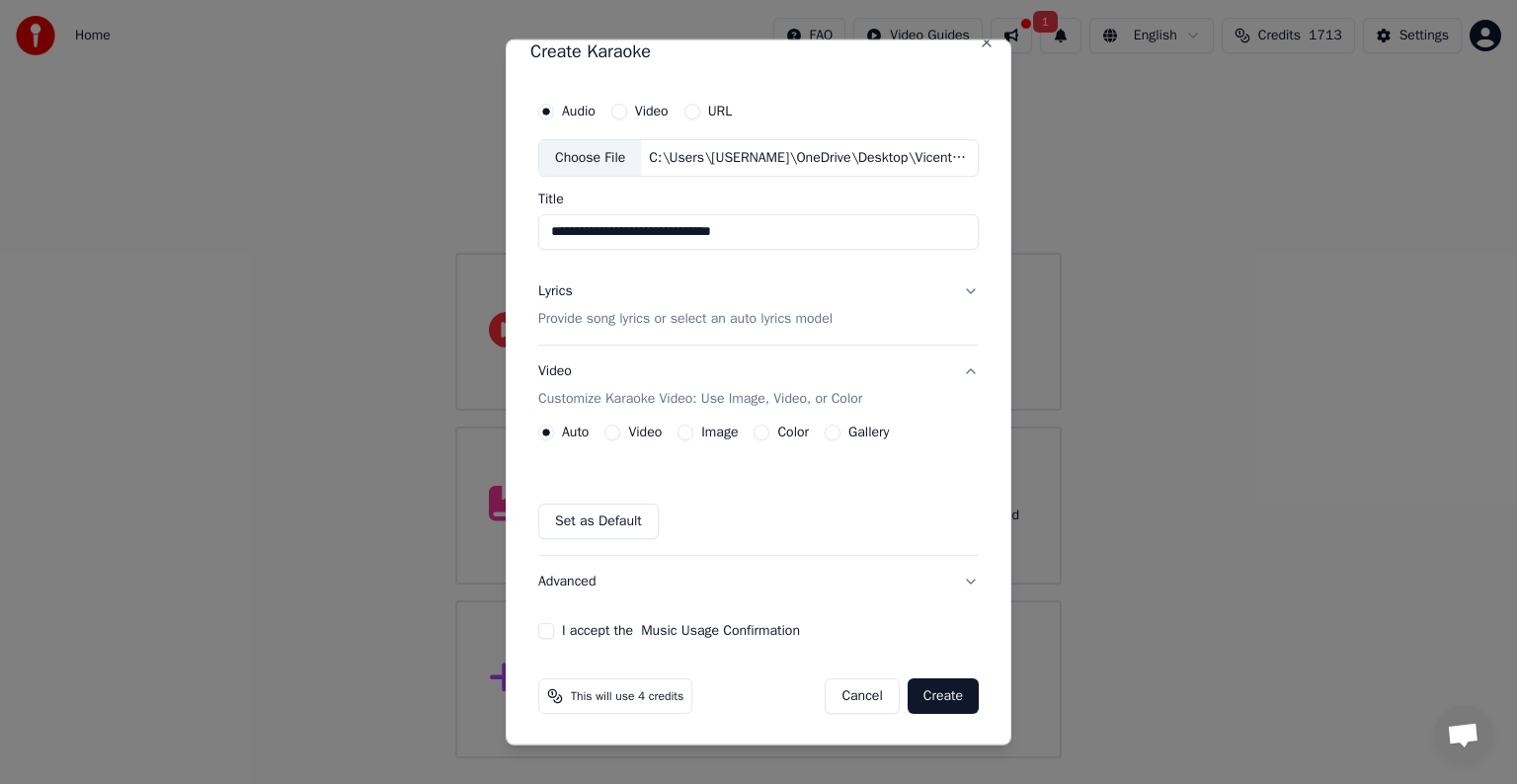 click on "Gallery" at bounding box center [868, 432] 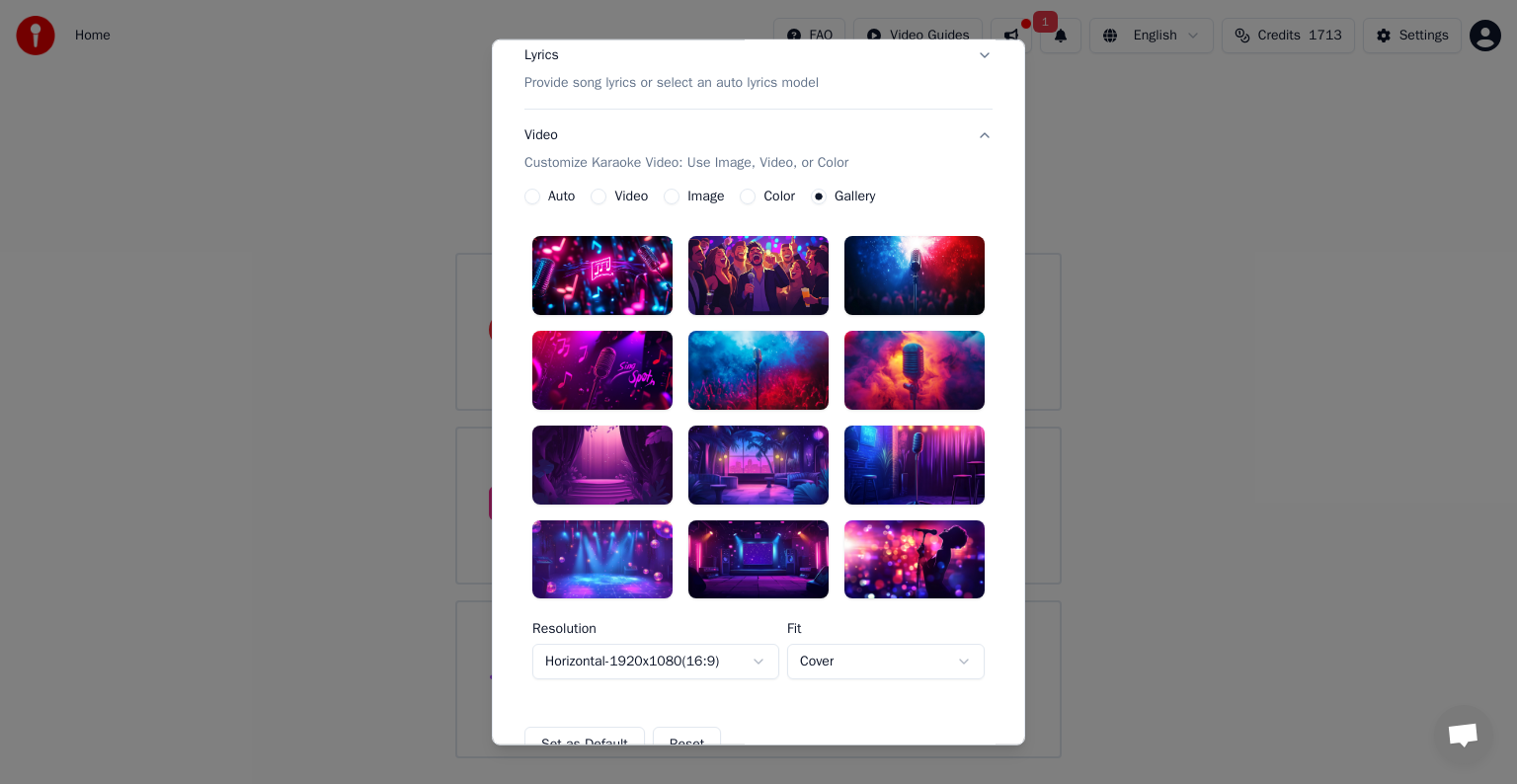 scroll, scrollTop: 262, scrollLeft: 0, axis: vertical 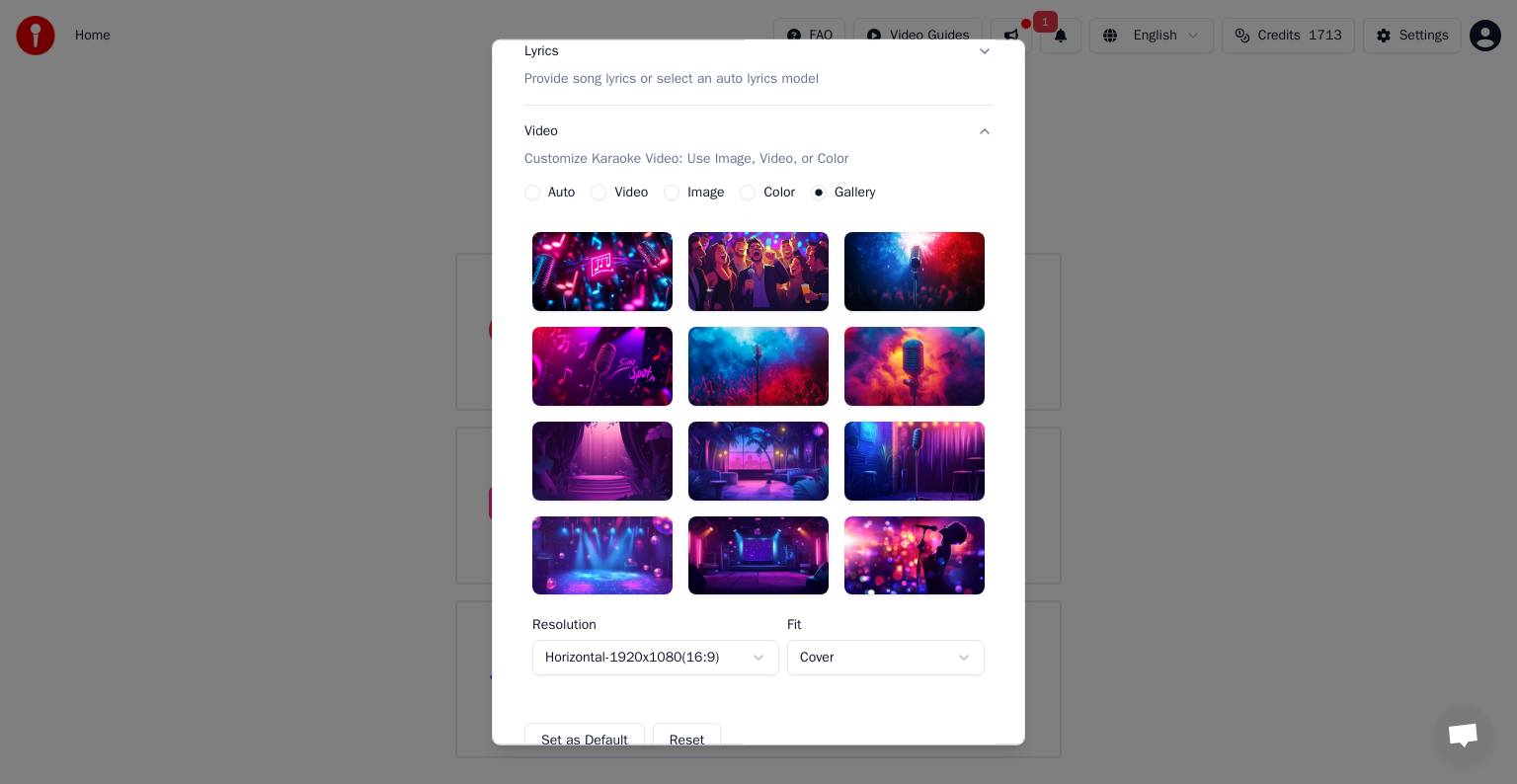 click at bounding box center [758, 272] 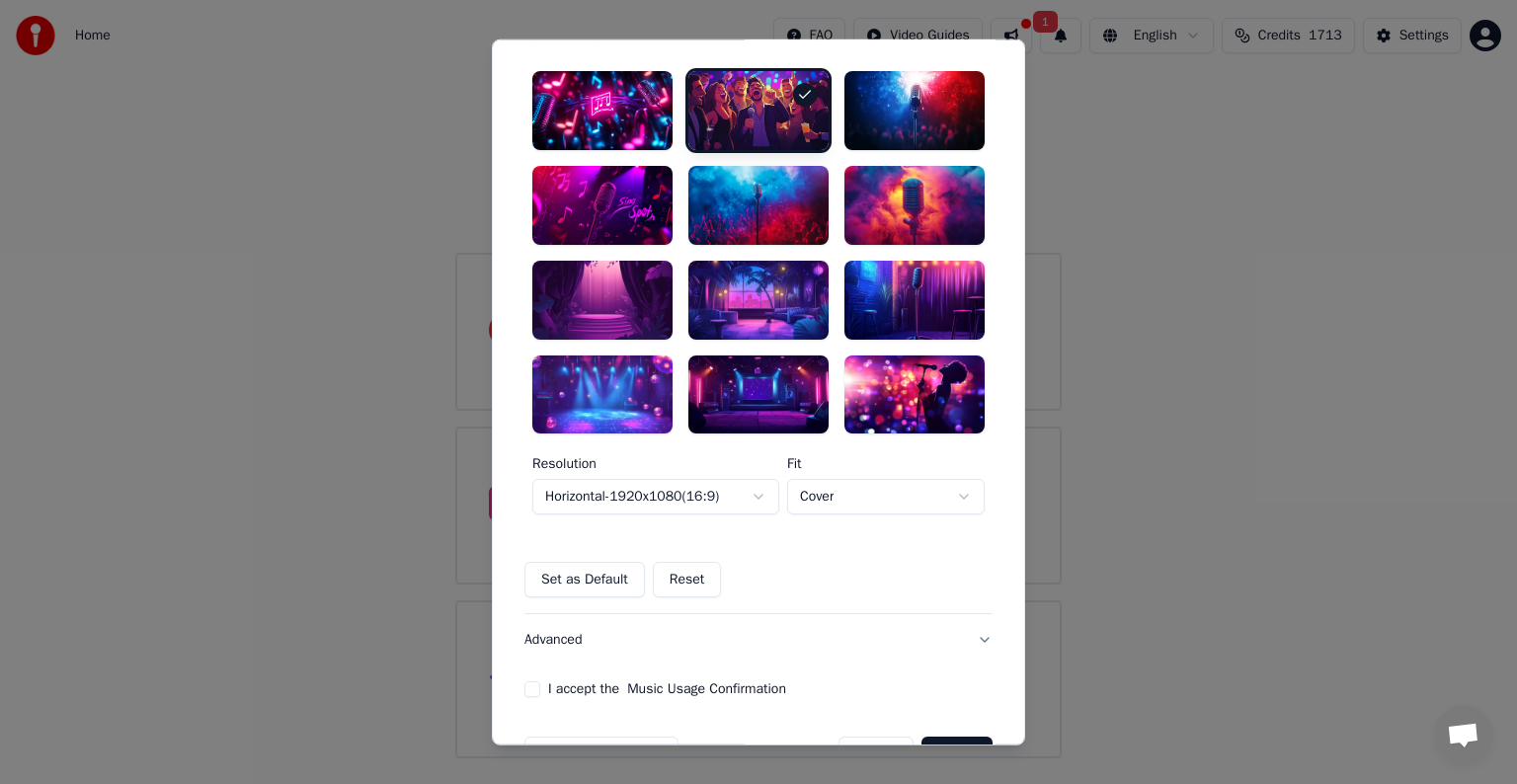 scroll, scrollTop: 427, scrollLeft: 0, axis: vertical 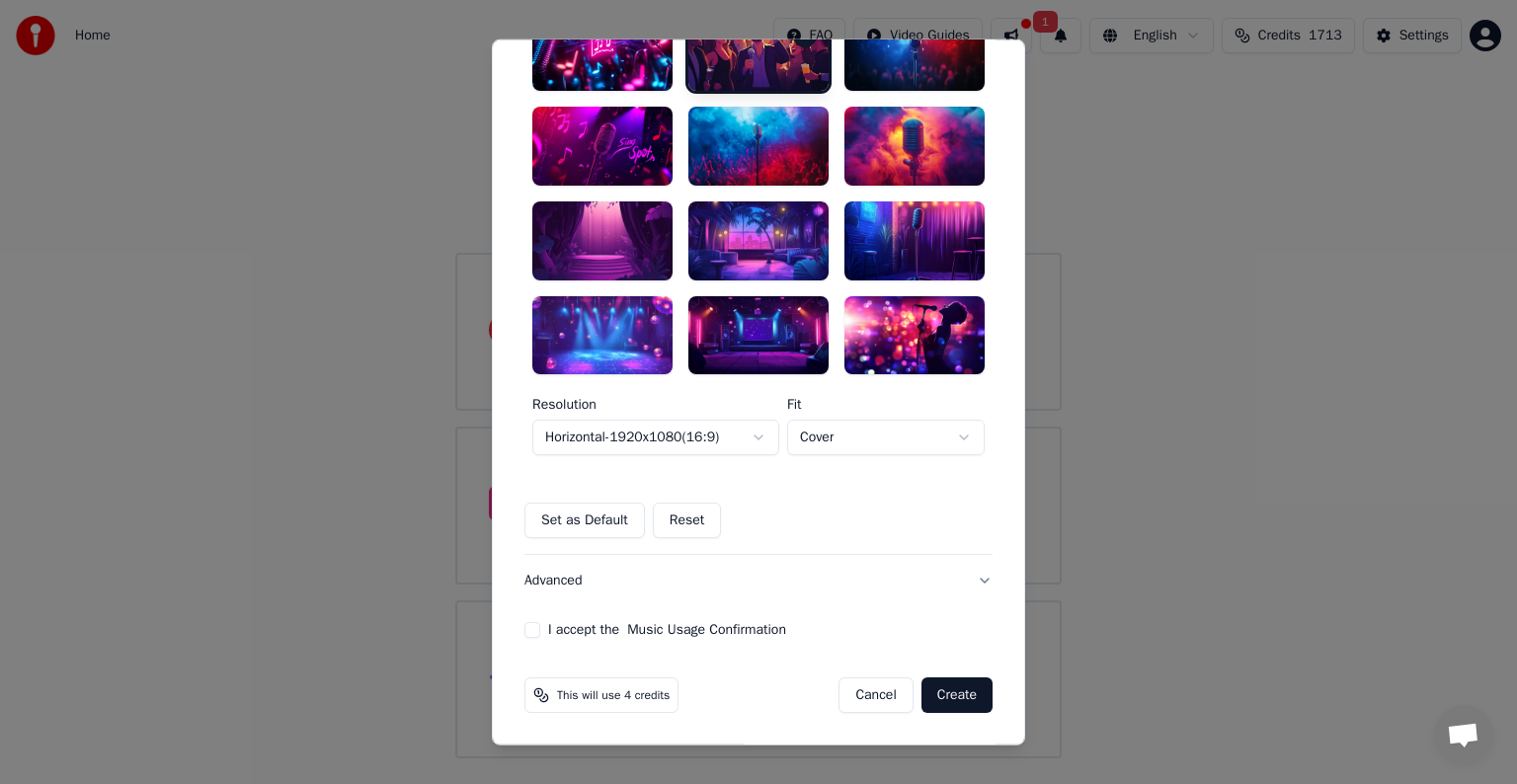 click on "I accept the   Music Usage Confirmation" at bounding box center (532, 630) 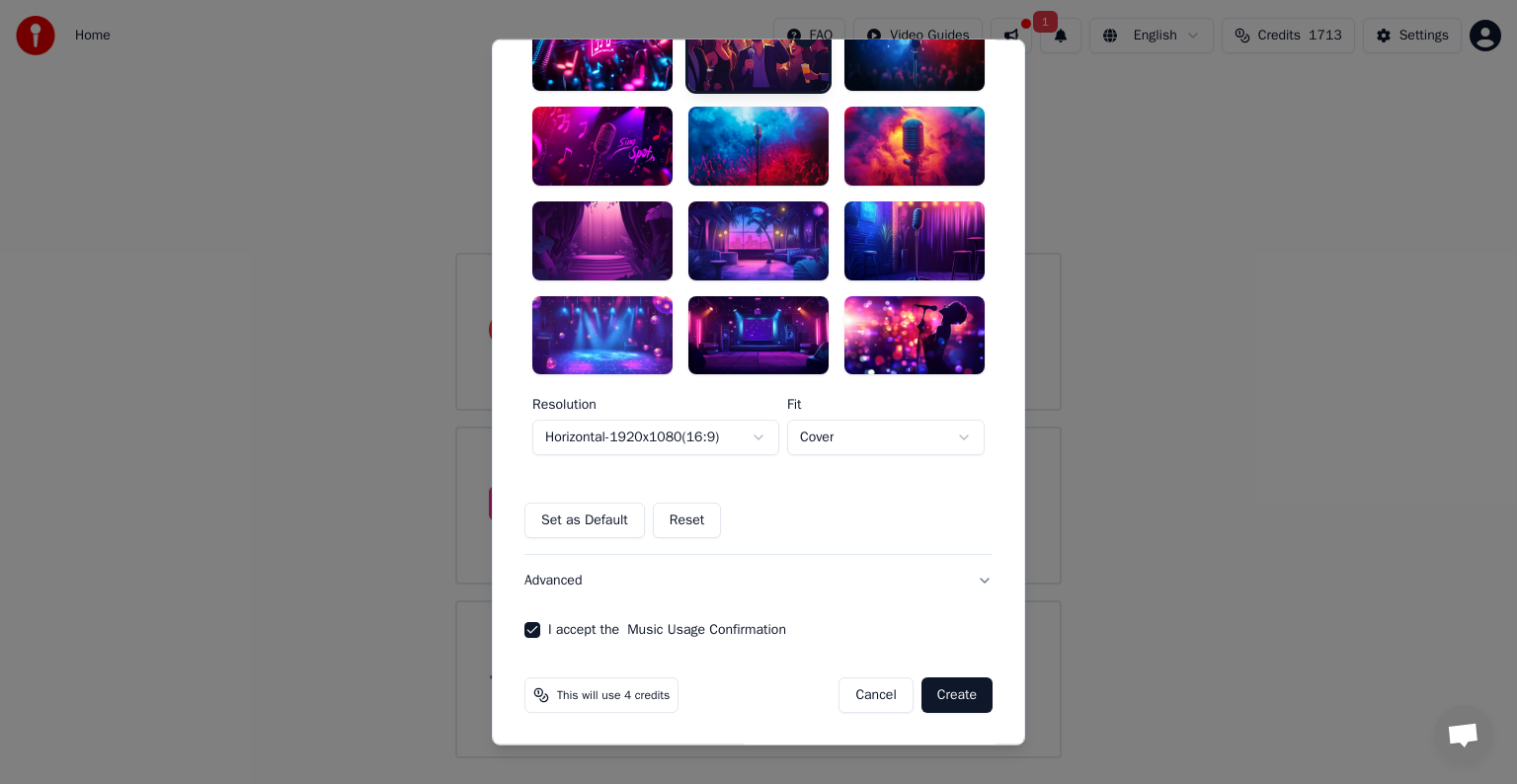 click on "Create" at bounding box center [957, 695] 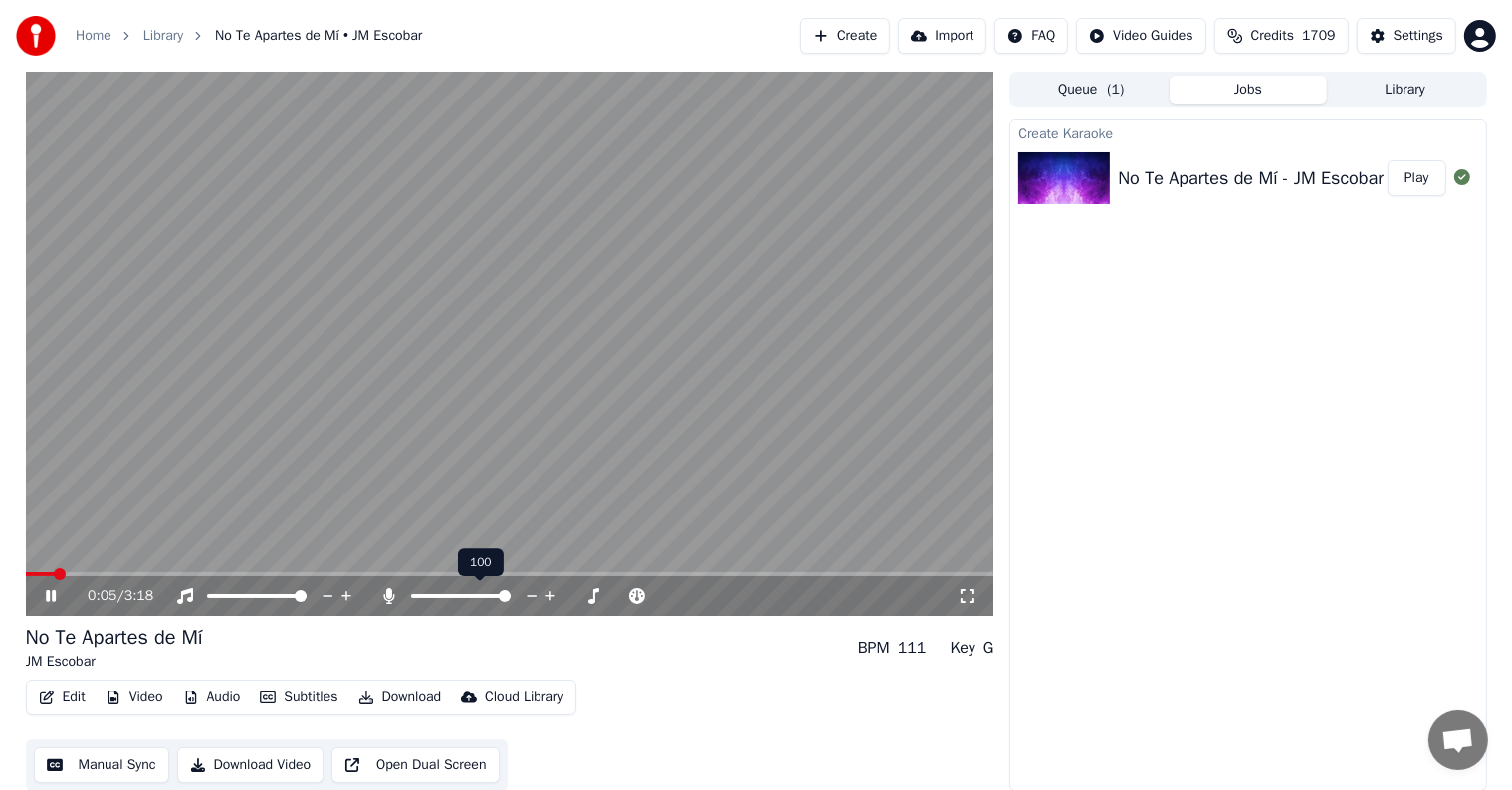 click at bounding box center (505, 596) 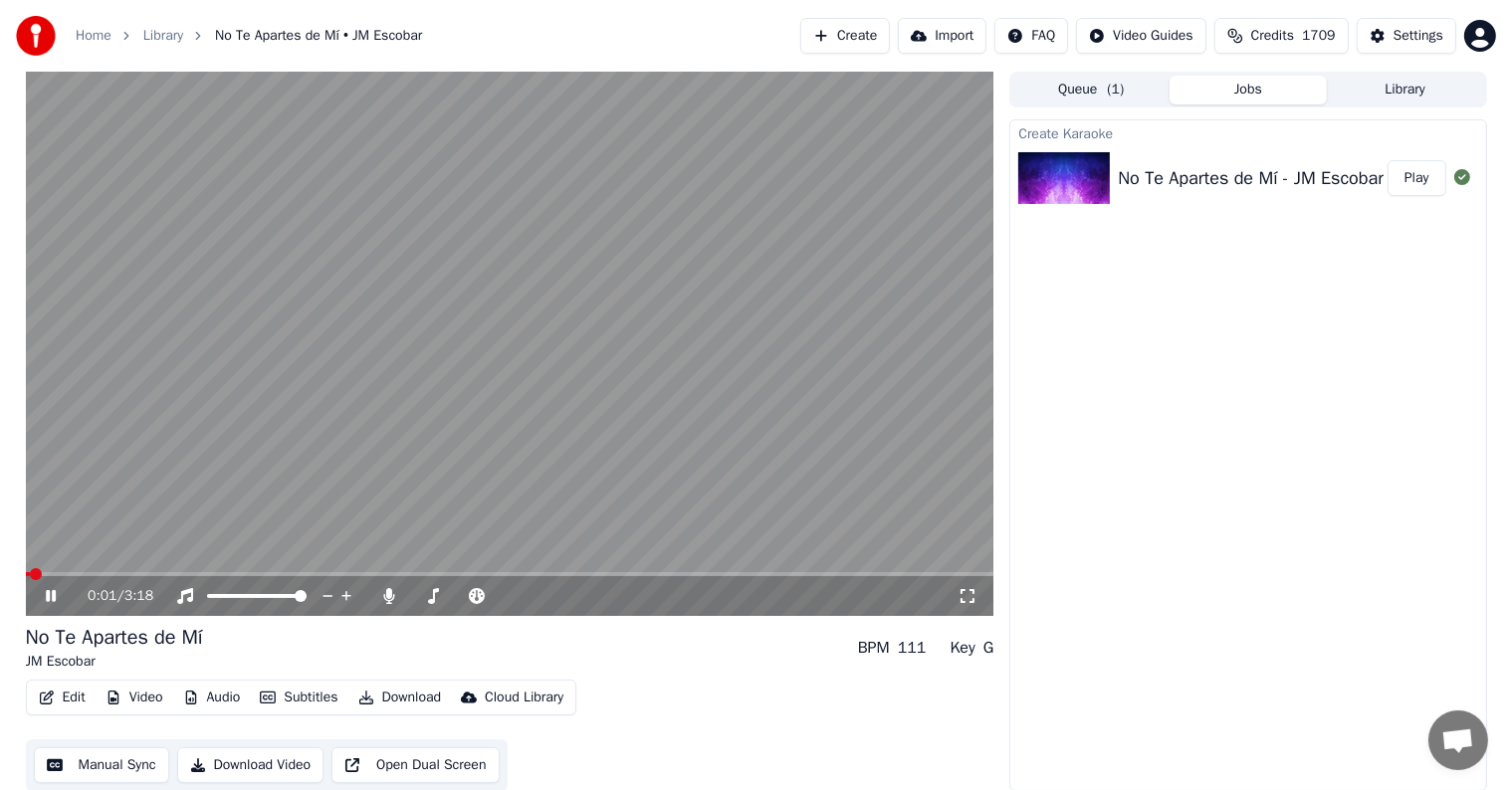 click at bounding box center (28, 574) 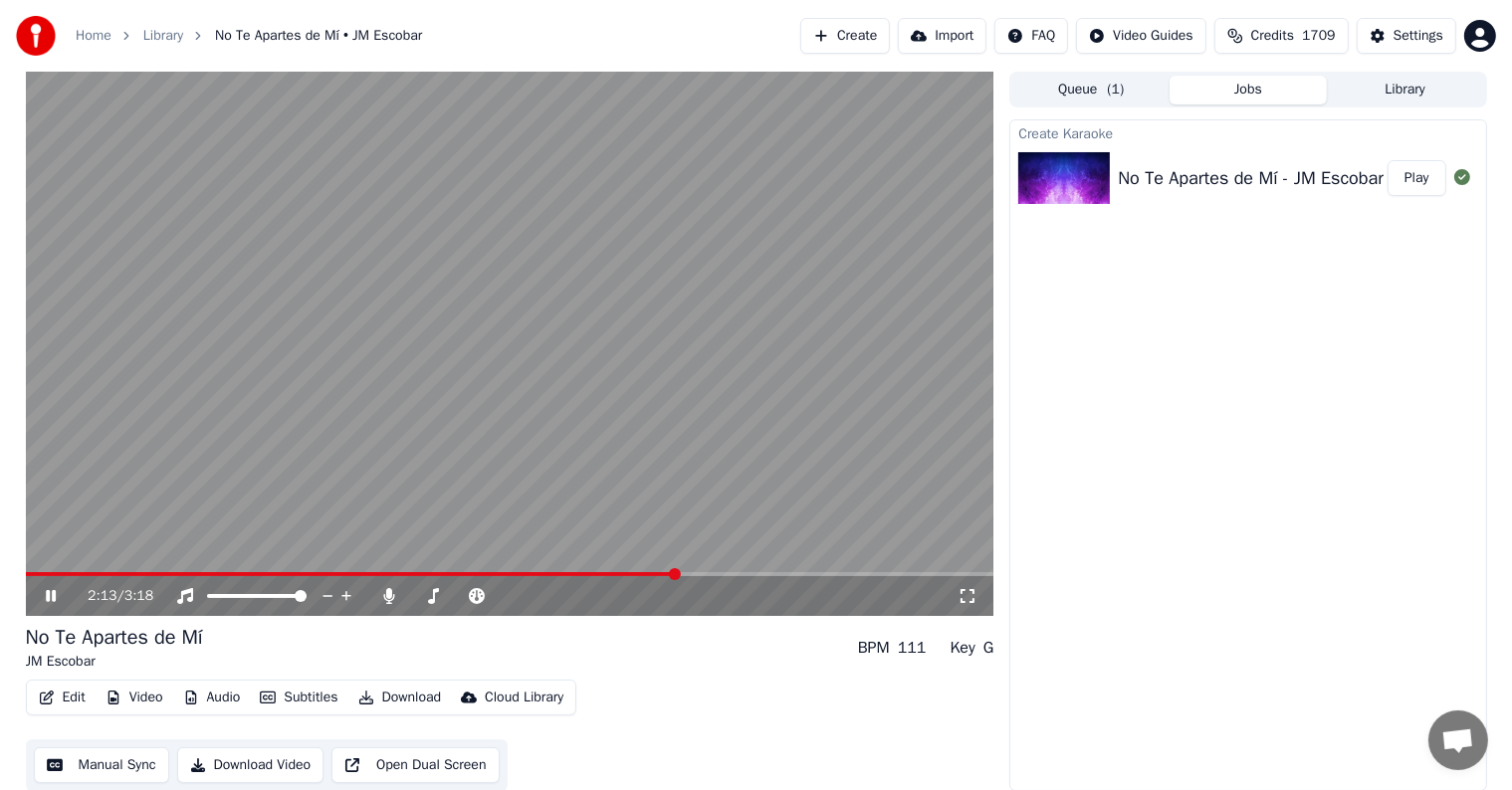 click at bounding box center [510, 343] 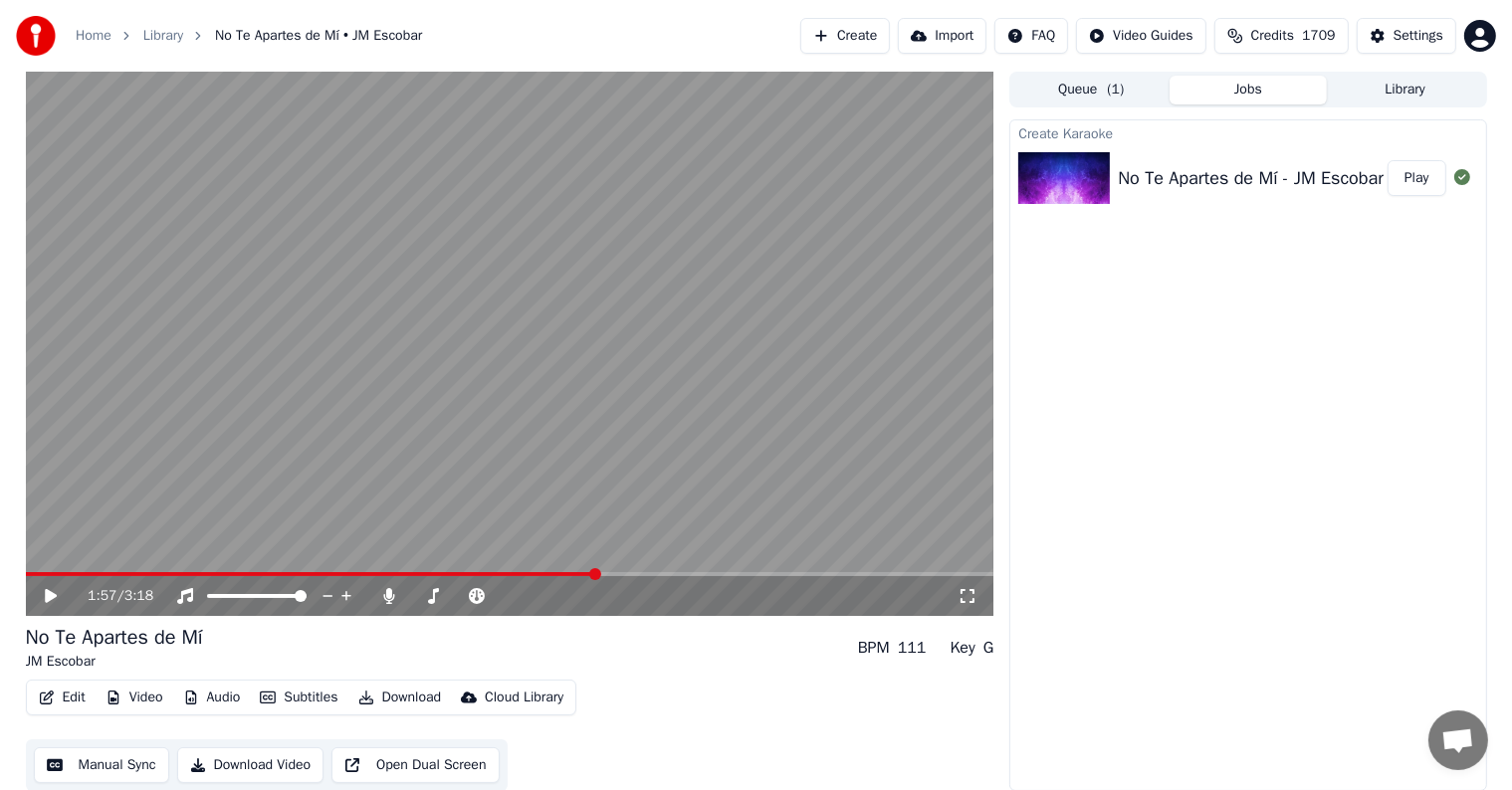 click at bounding box center (311, 574) 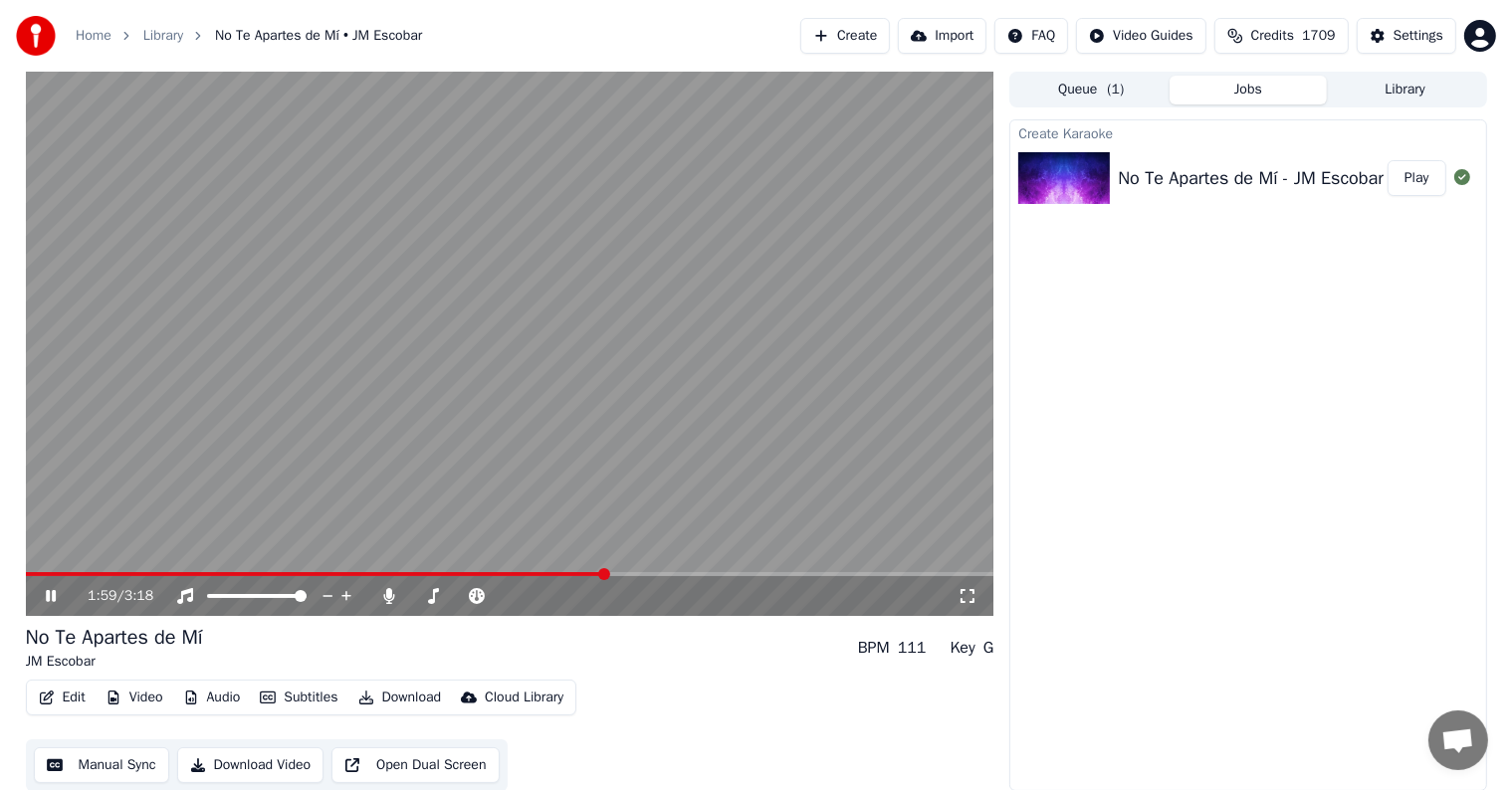 click at bounding box center [316, 574] 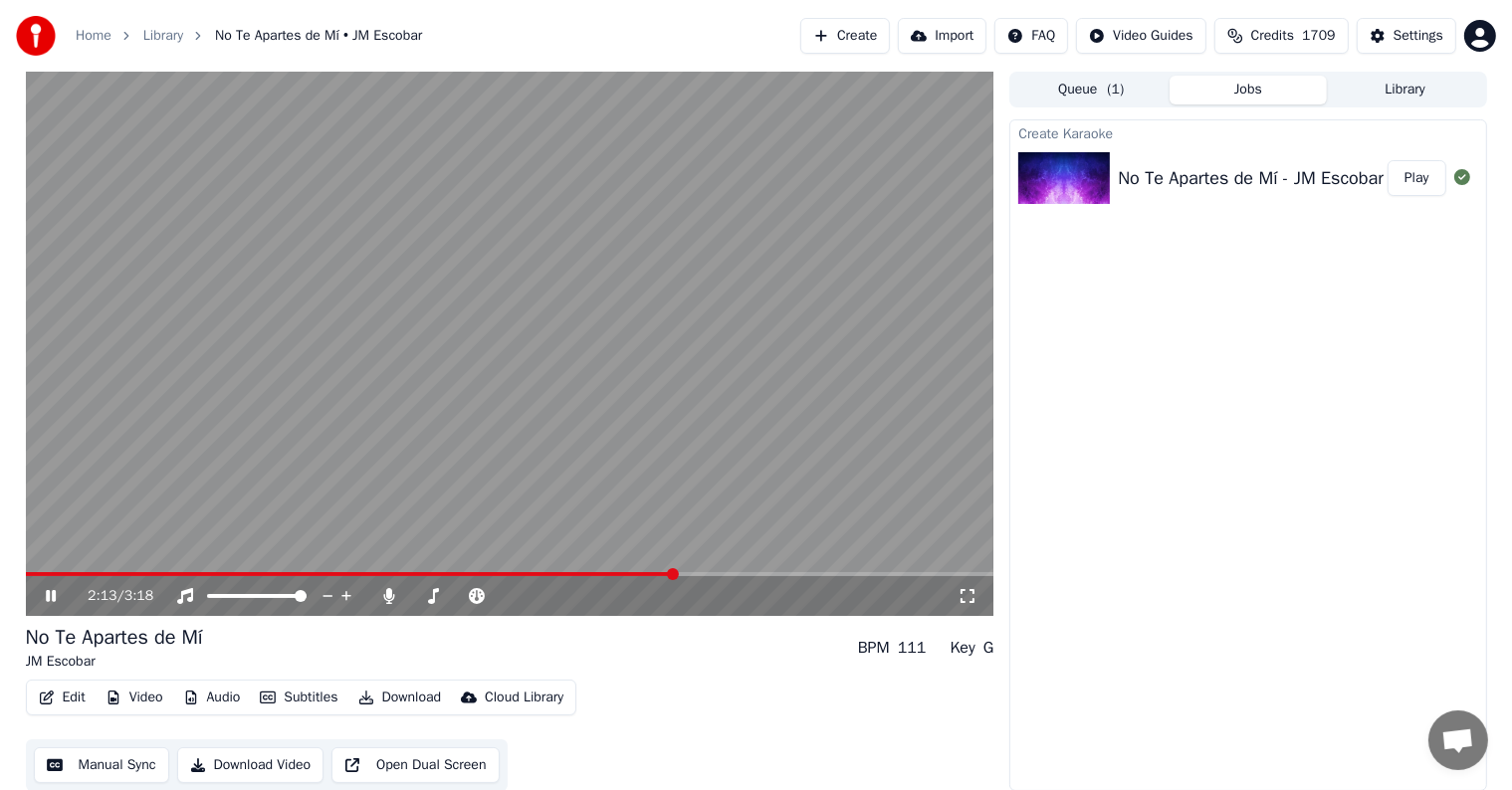 click at bounding box center (350, 574) 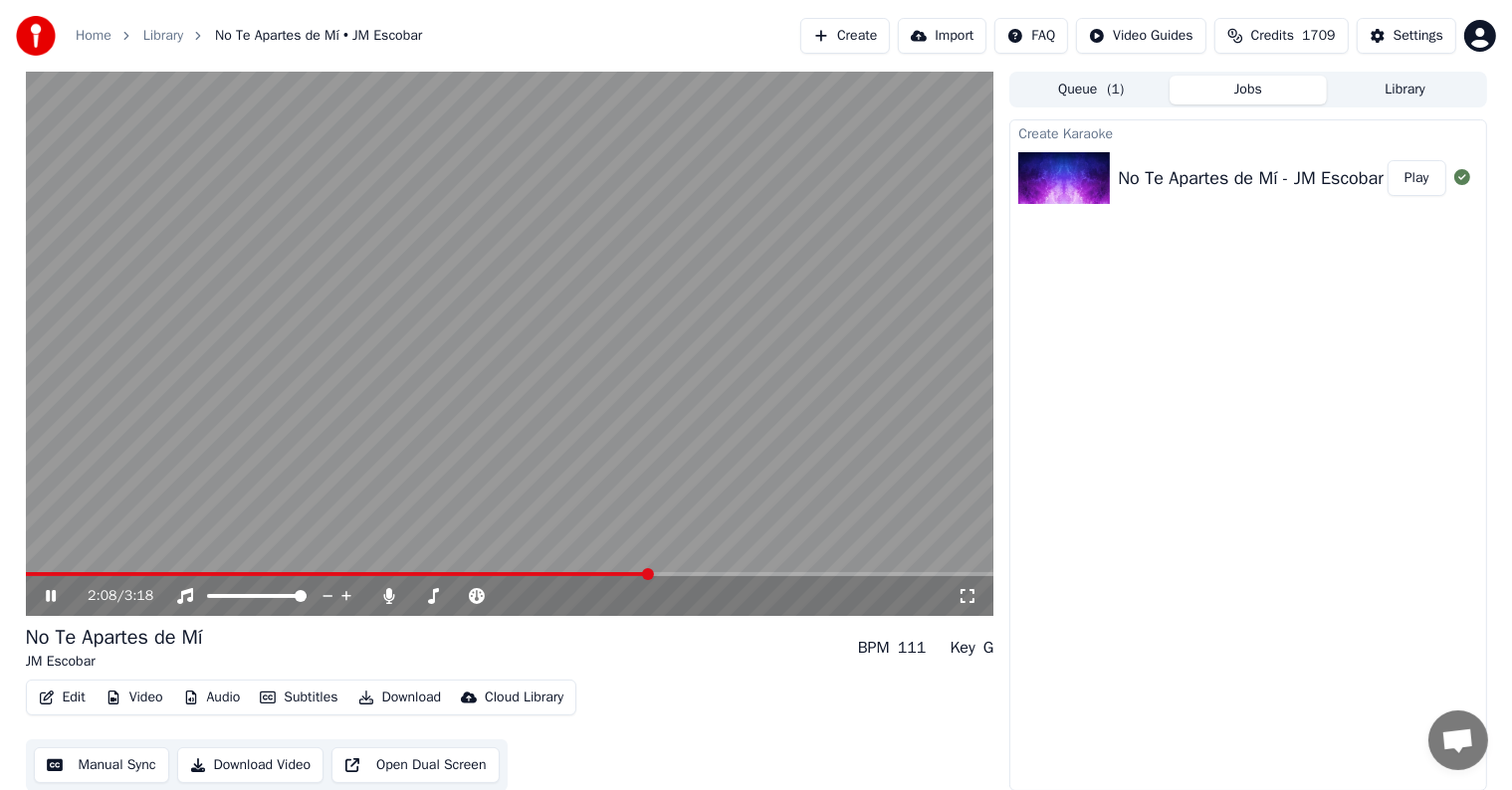 click at bounding box center (510, 343) 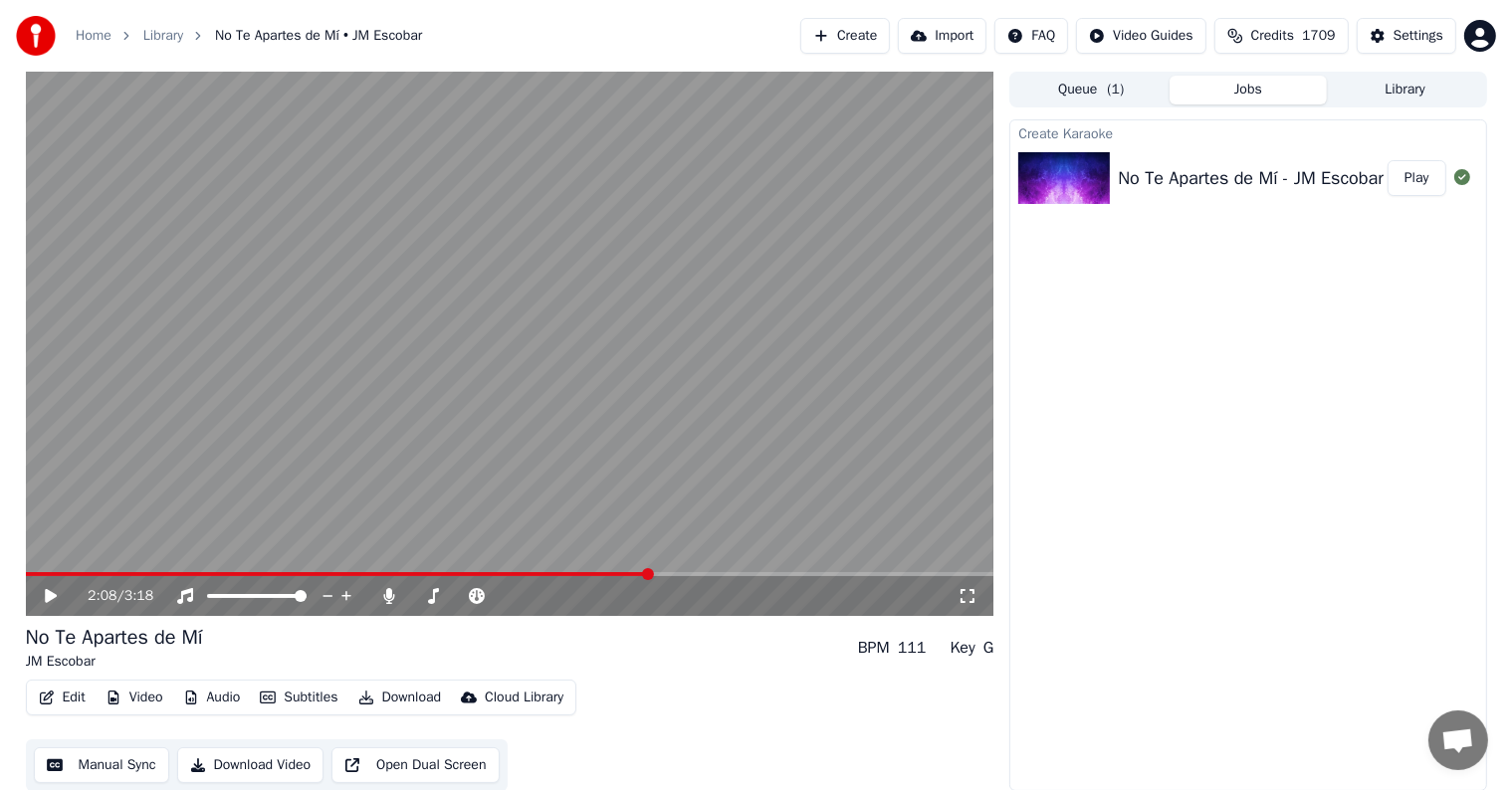 click 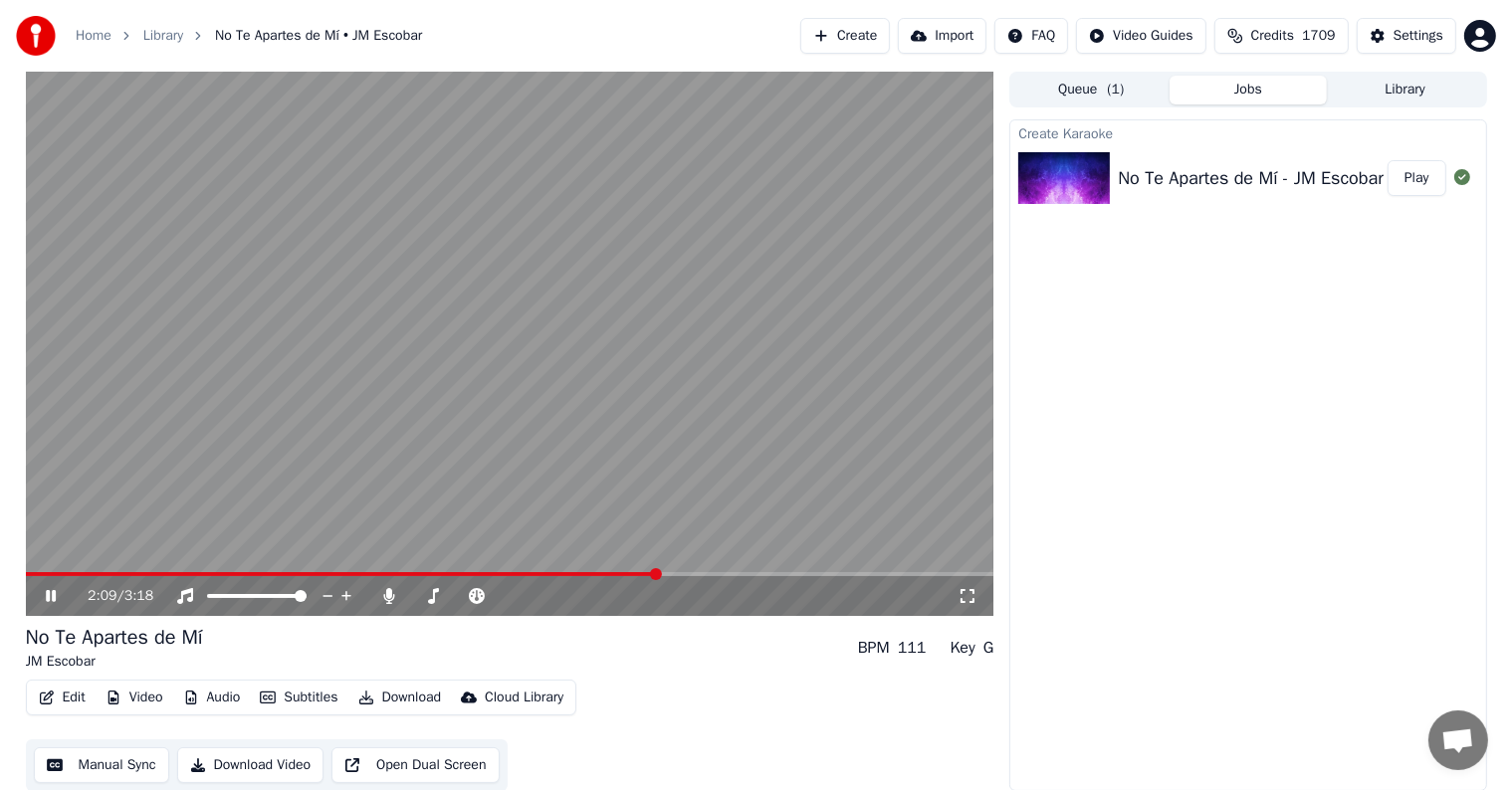click 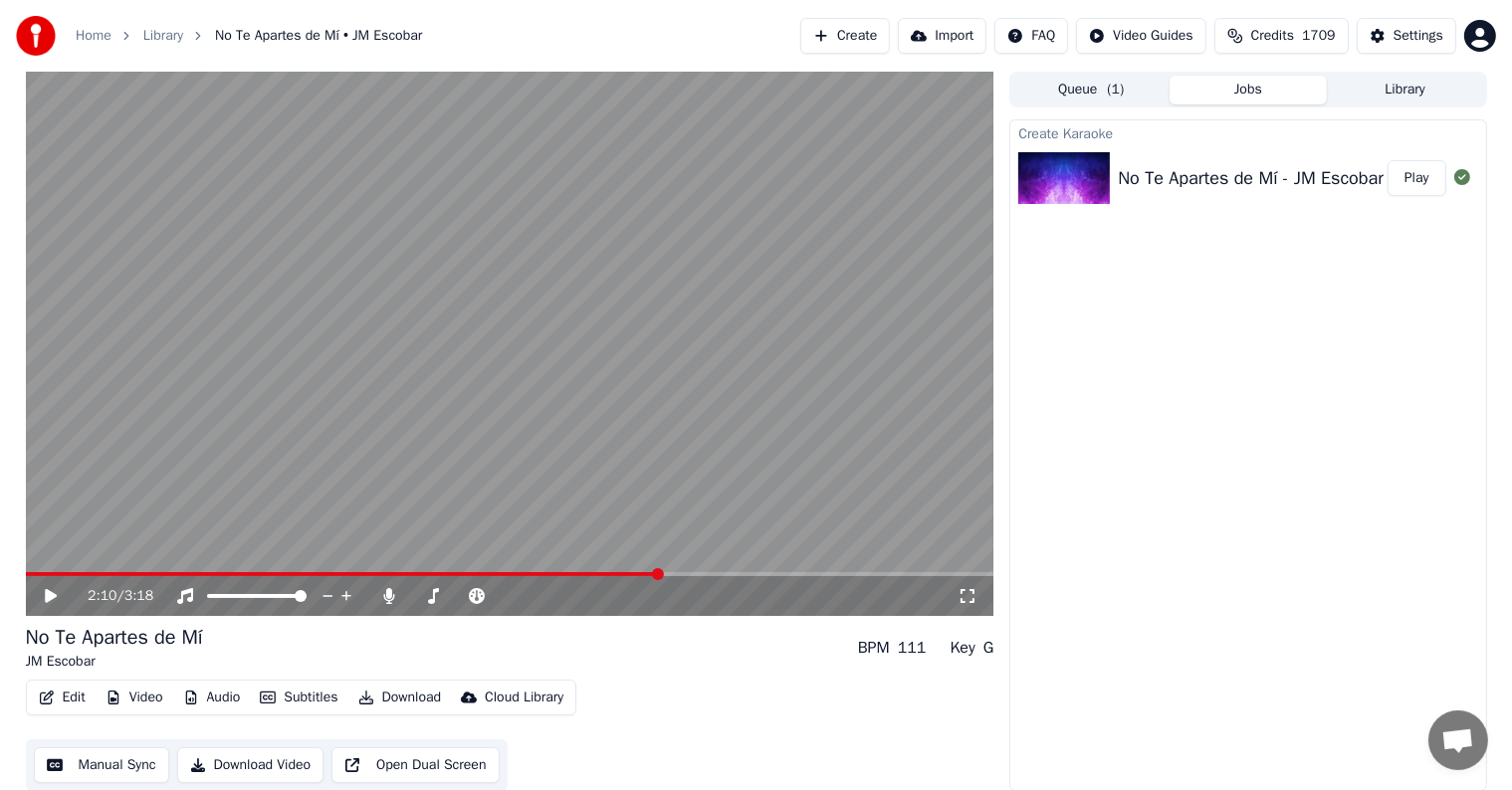 click at bounding box center [510, 343] 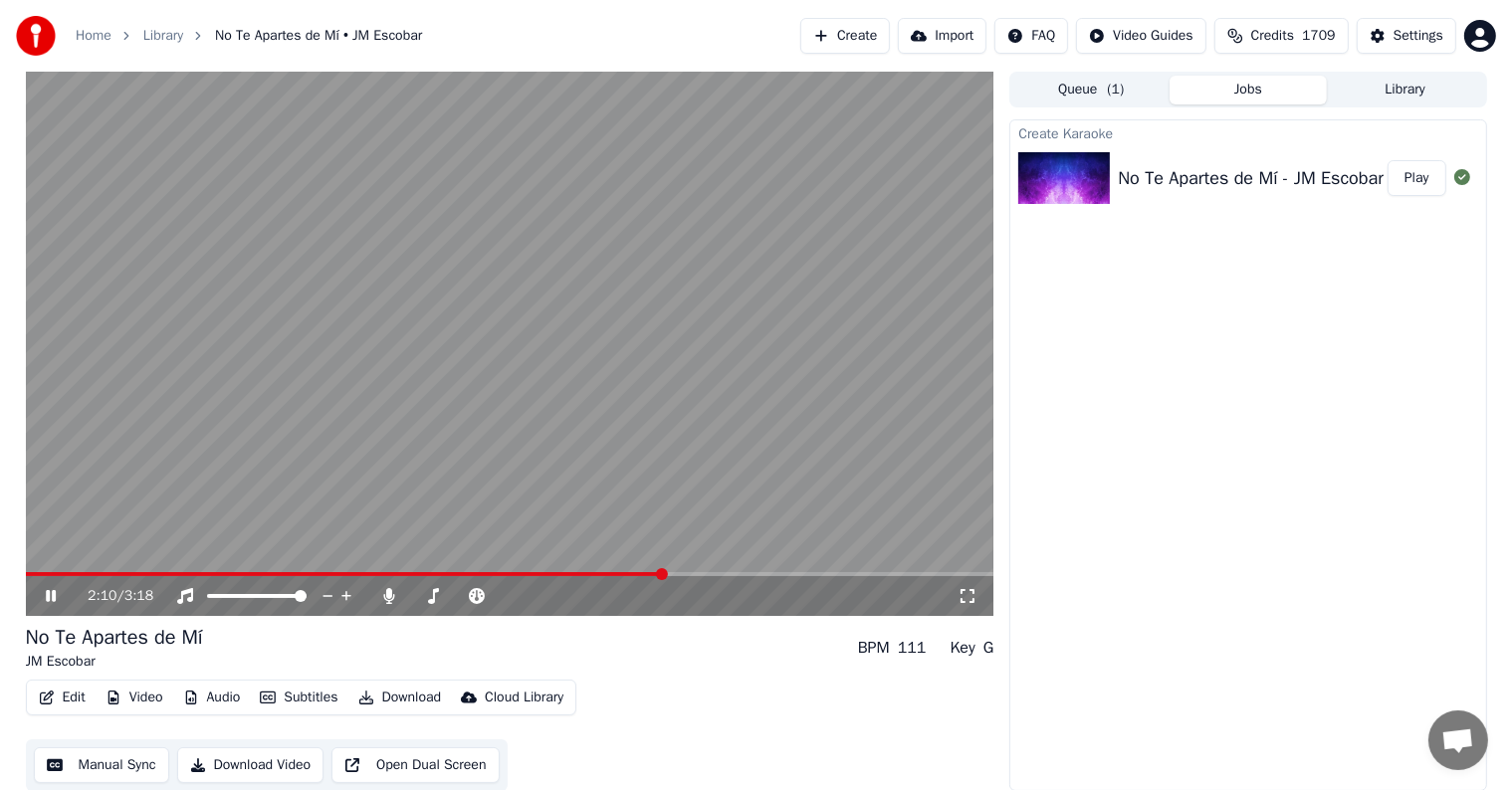click at bounding box center (344, 574) 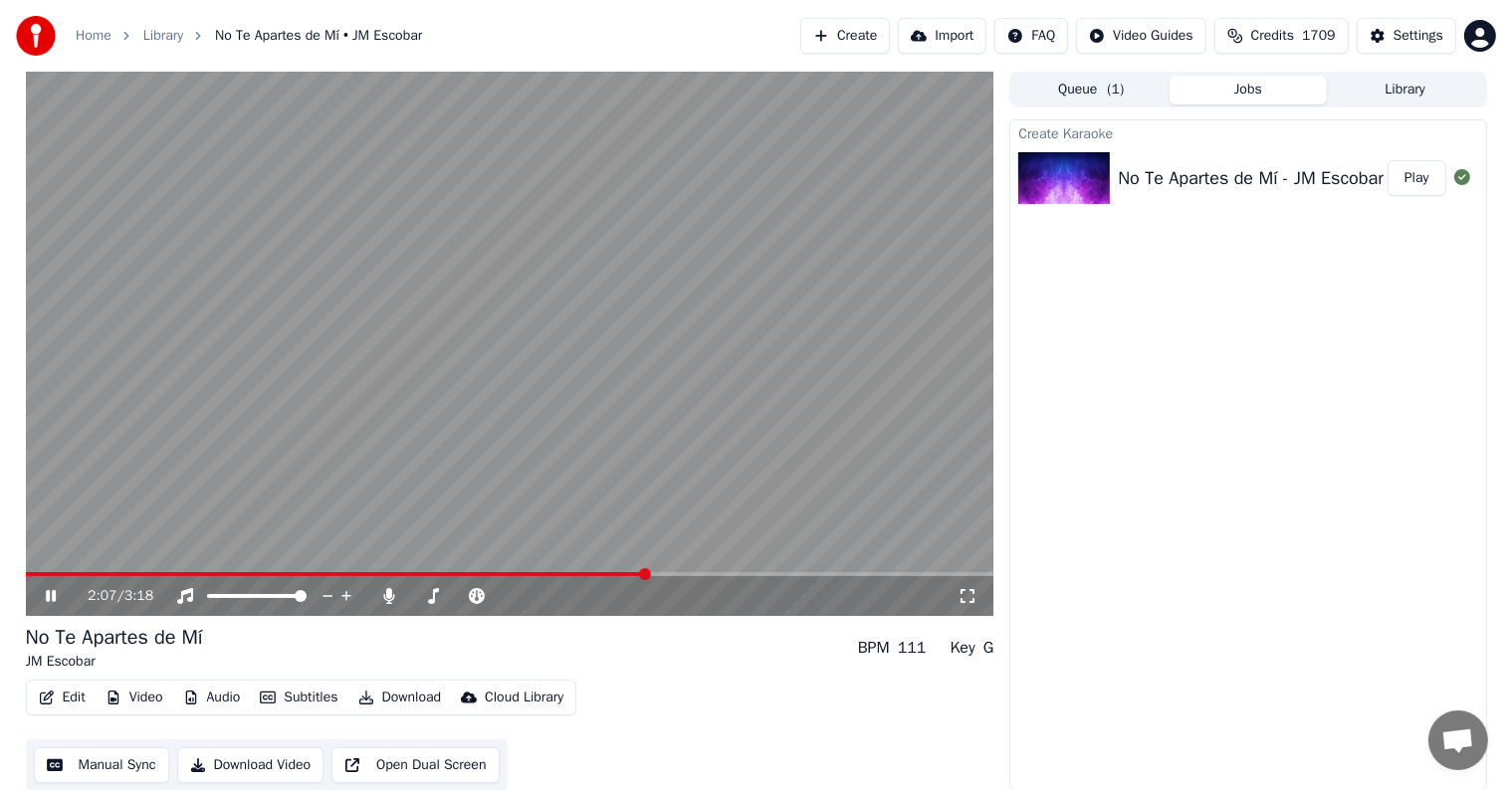 click 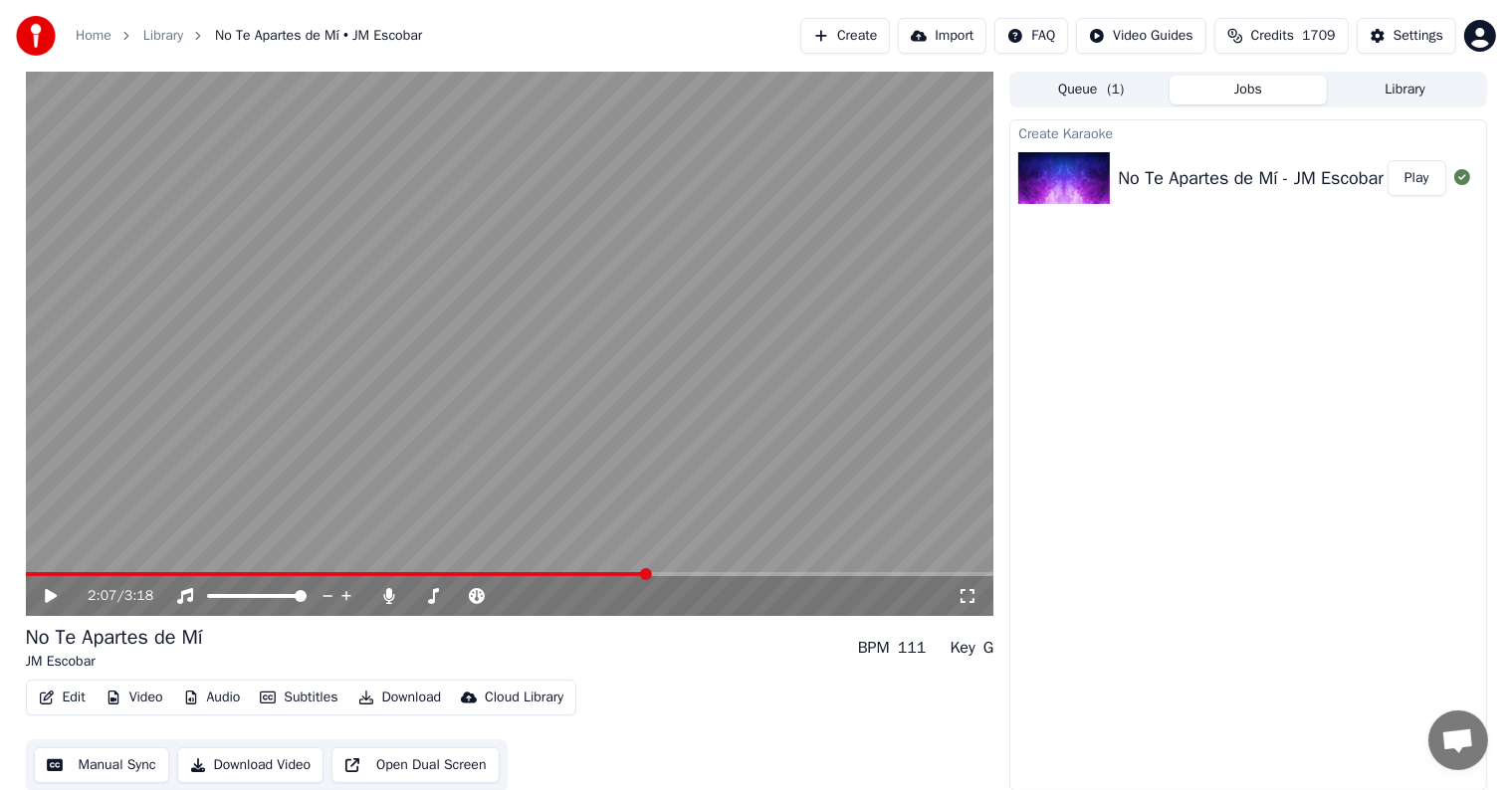 click on "Edit" at bounding box center [62, 697] 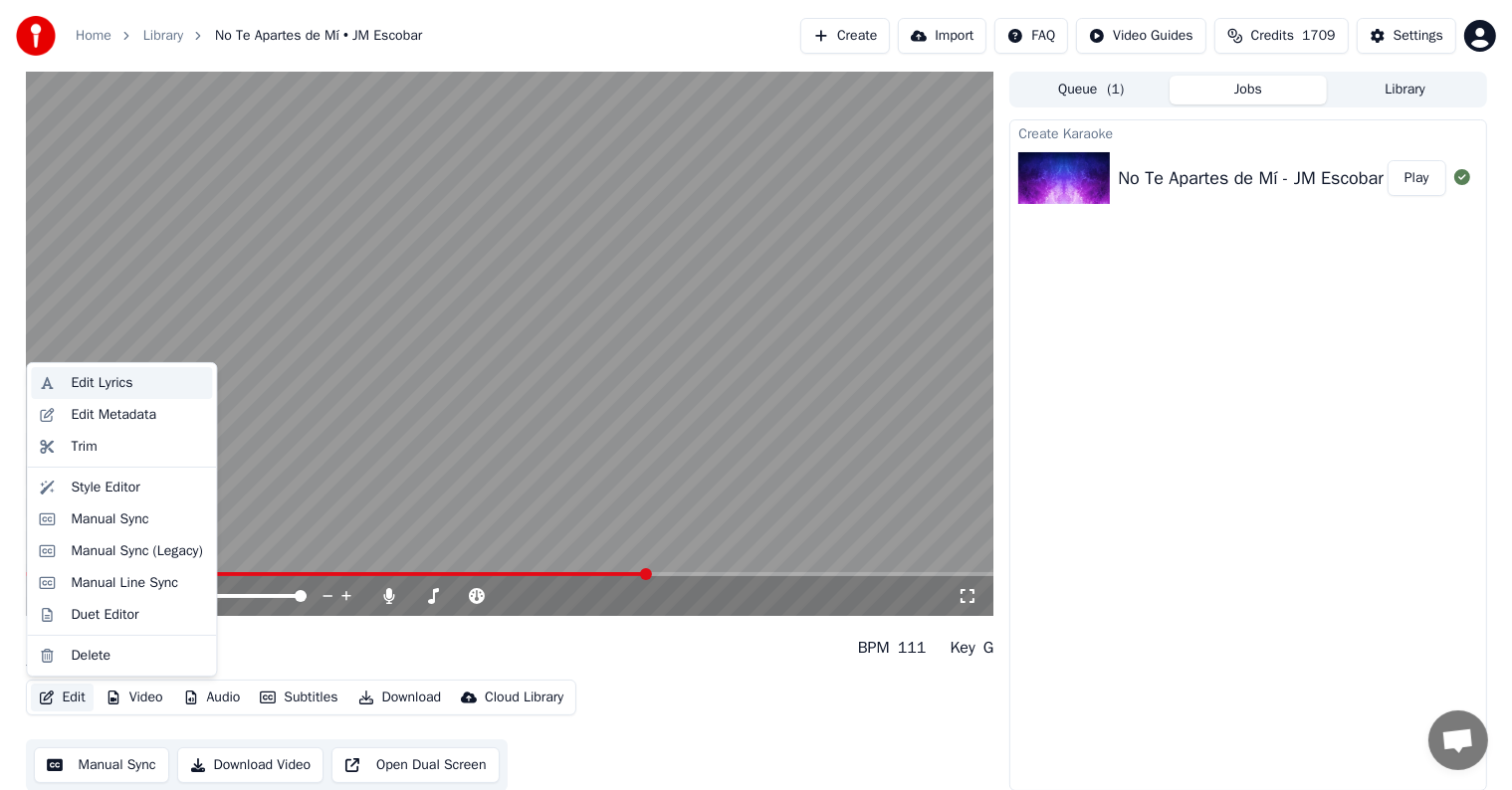 click on "Edit Lyrics" at bounding box center [102, 383] 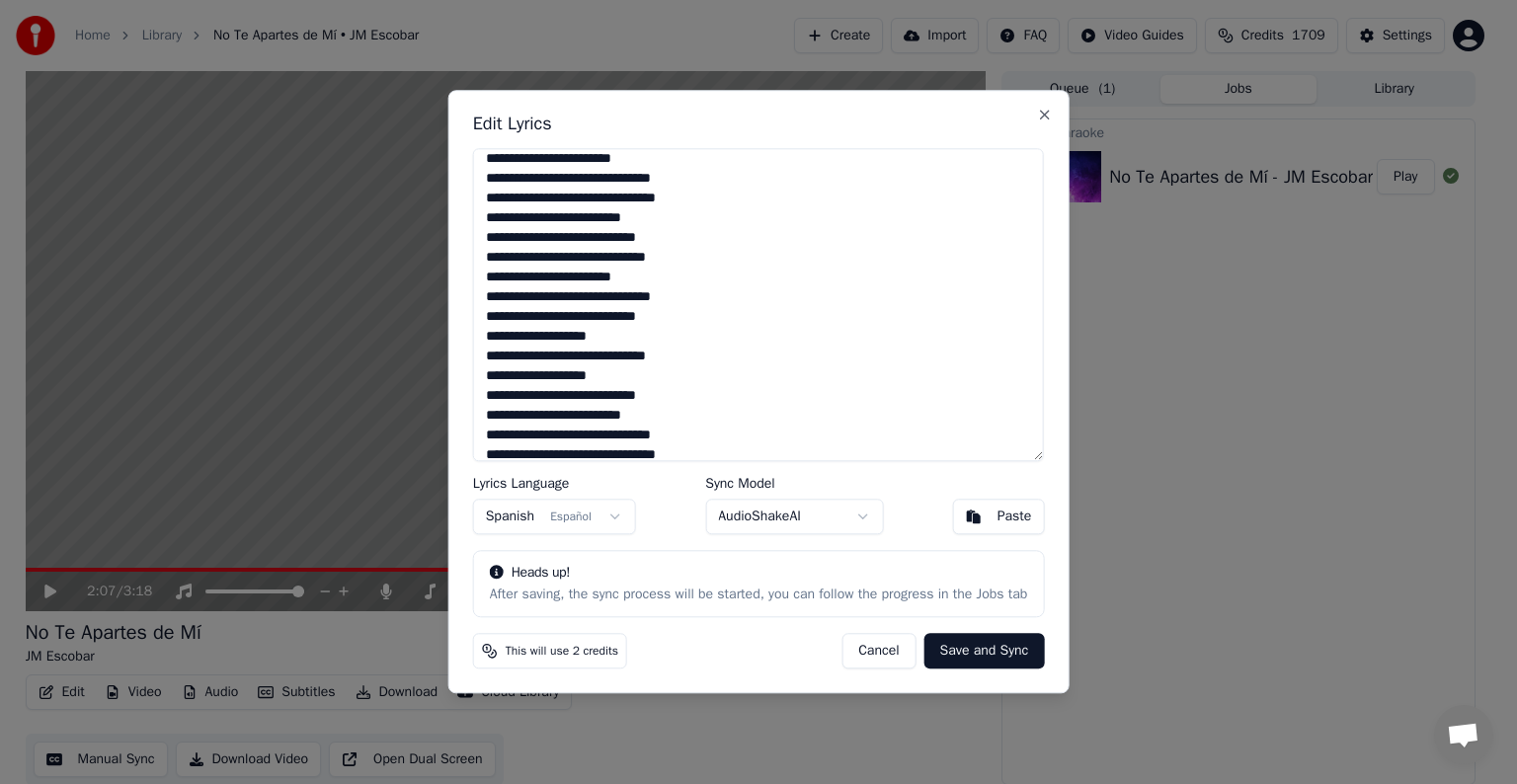 scroll, scrollTop: 207, scrollLeft: 0, axis: vertical 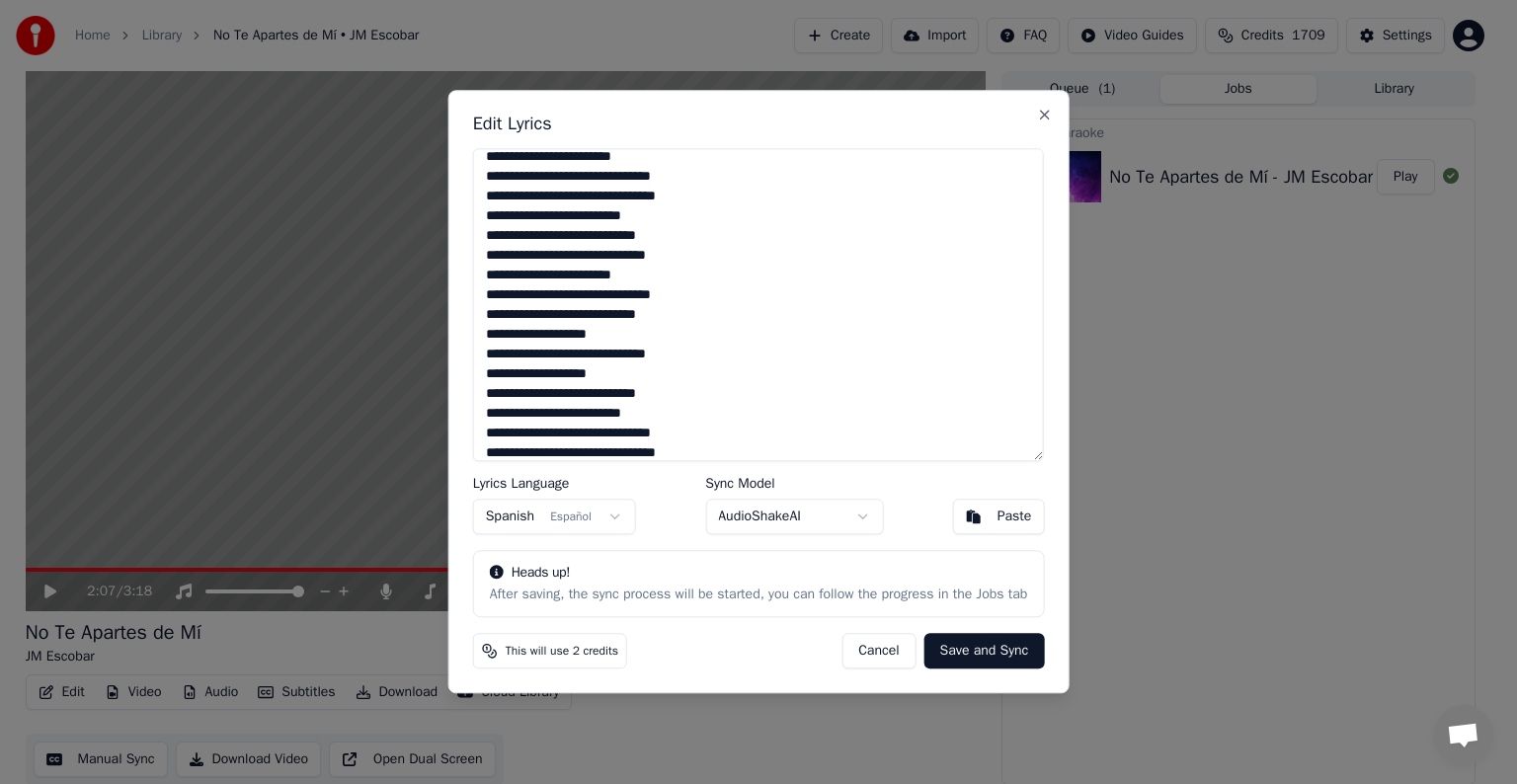 click at bounding box center [758, 304] 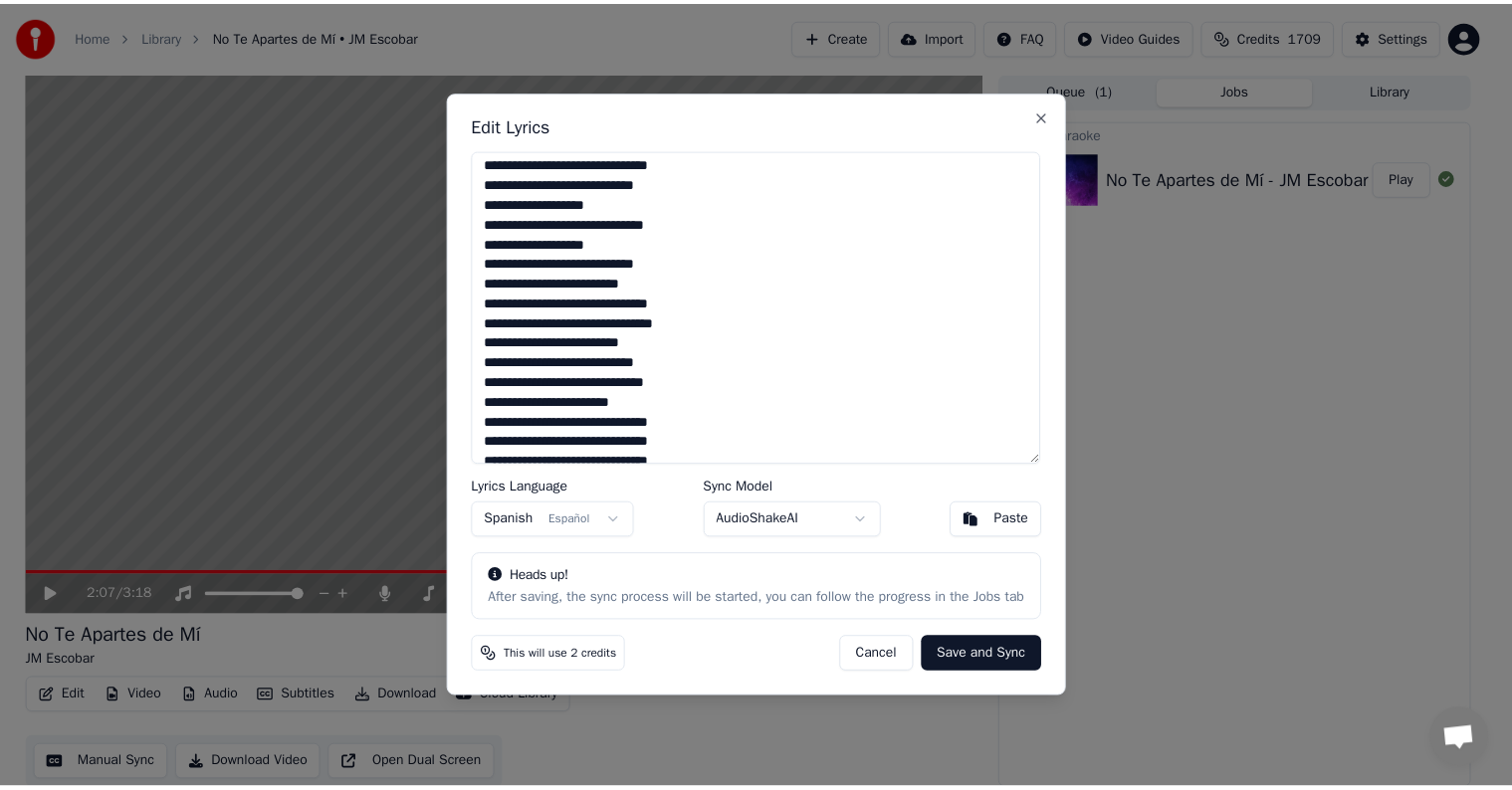 scroll, scrollTop: 357, scrollLeft: 0, axis: vertical 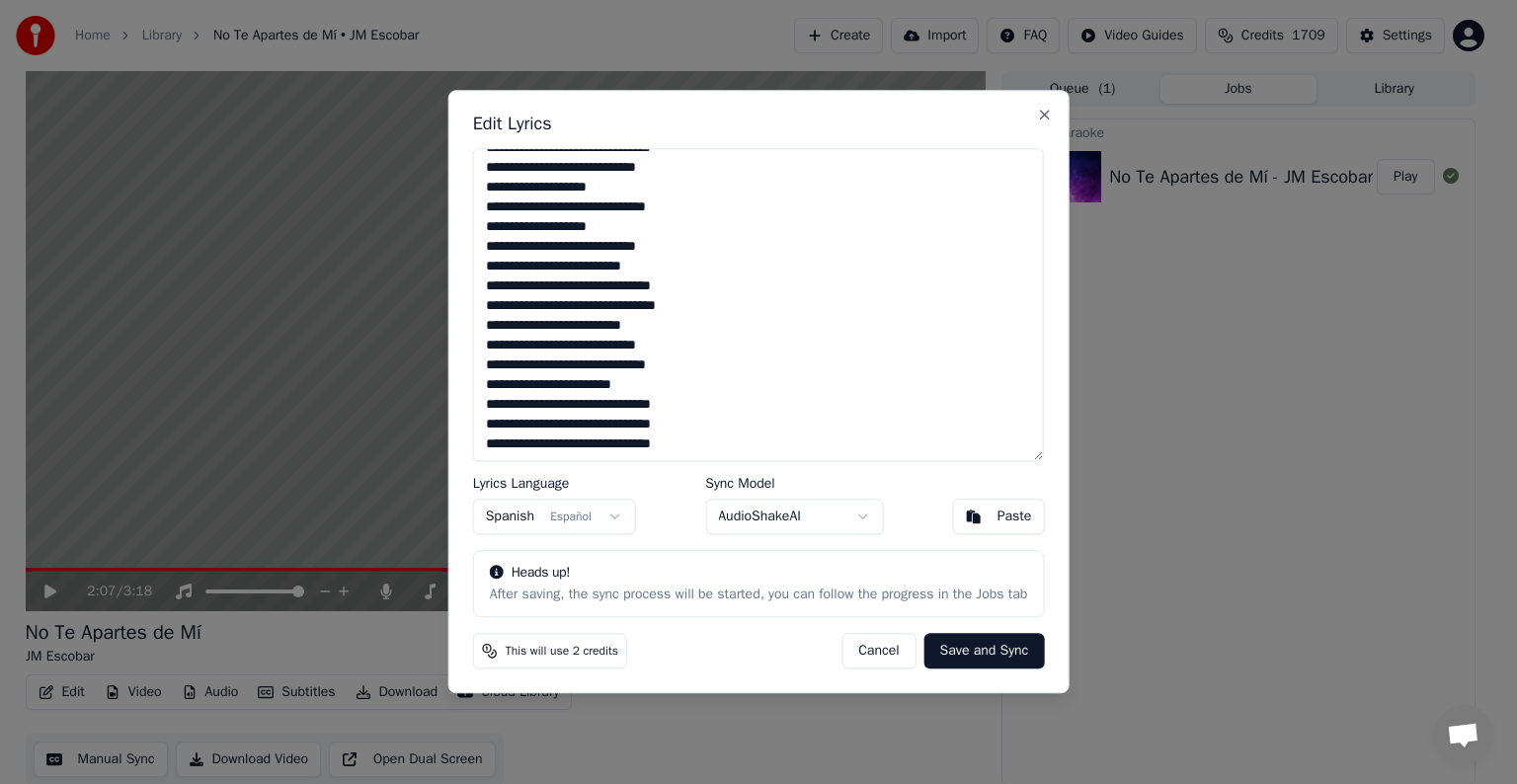type on "**********" 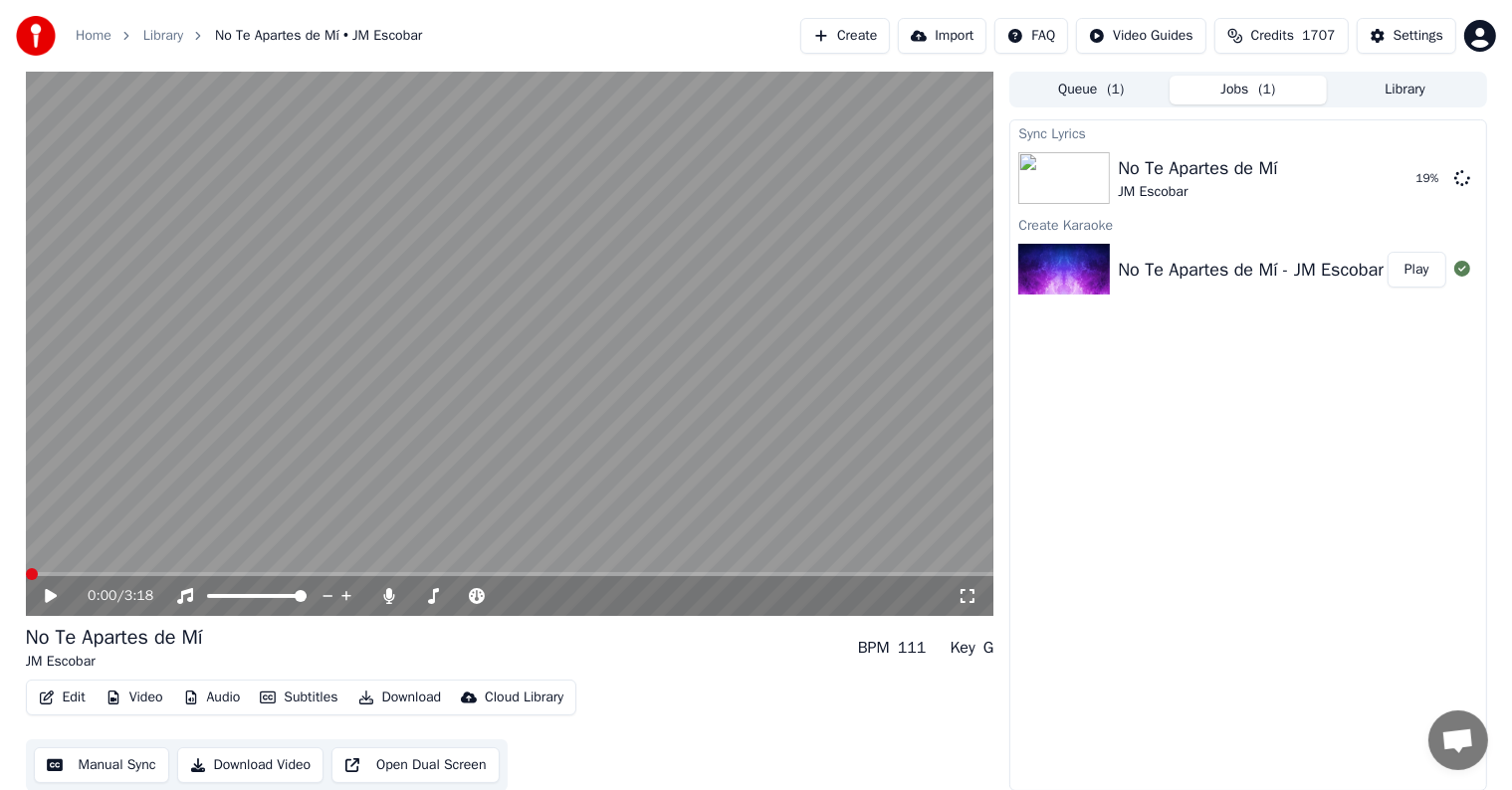 click at bounding box center [32, 574] 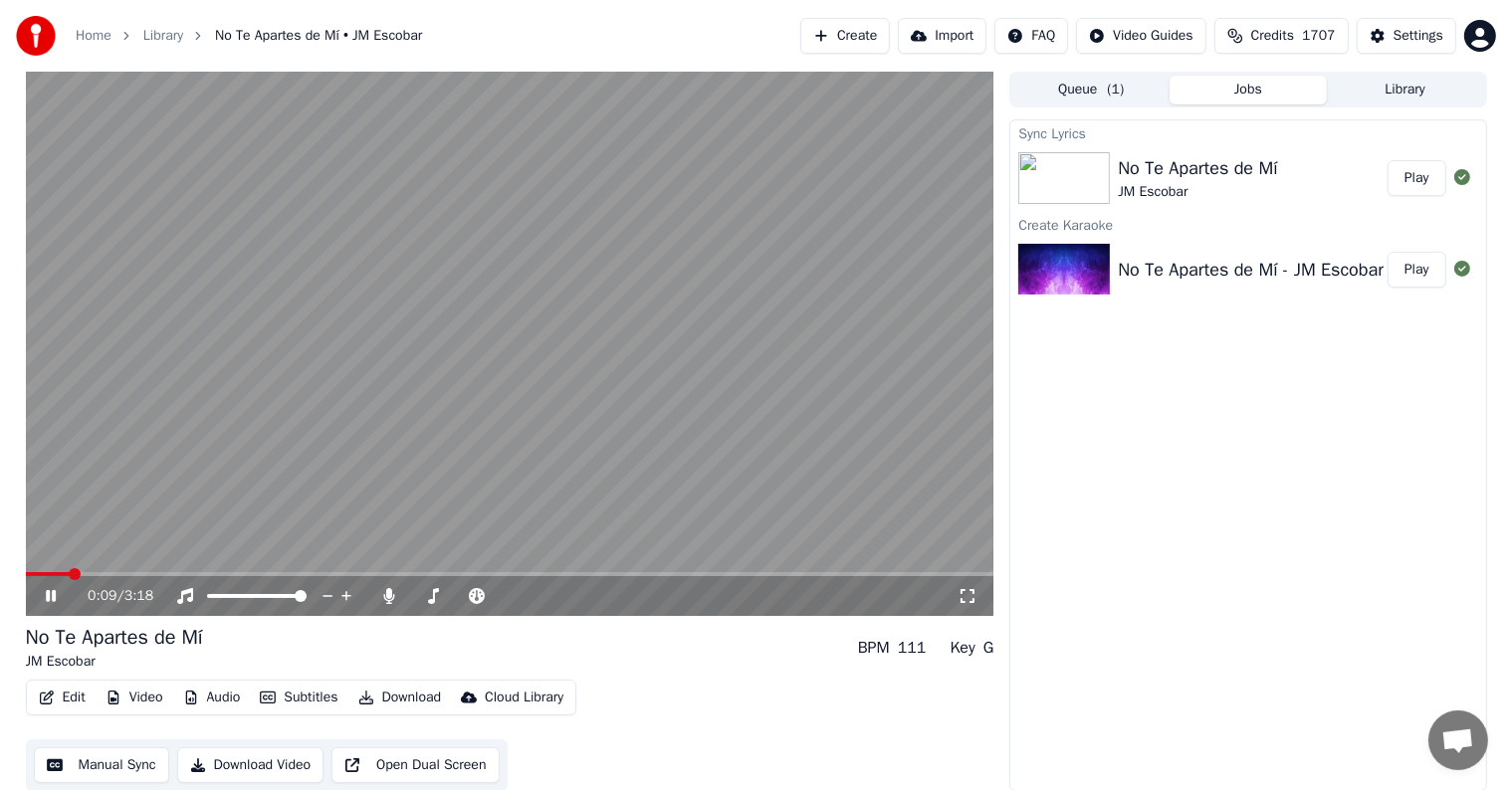 click at bounding box center [75, 574] 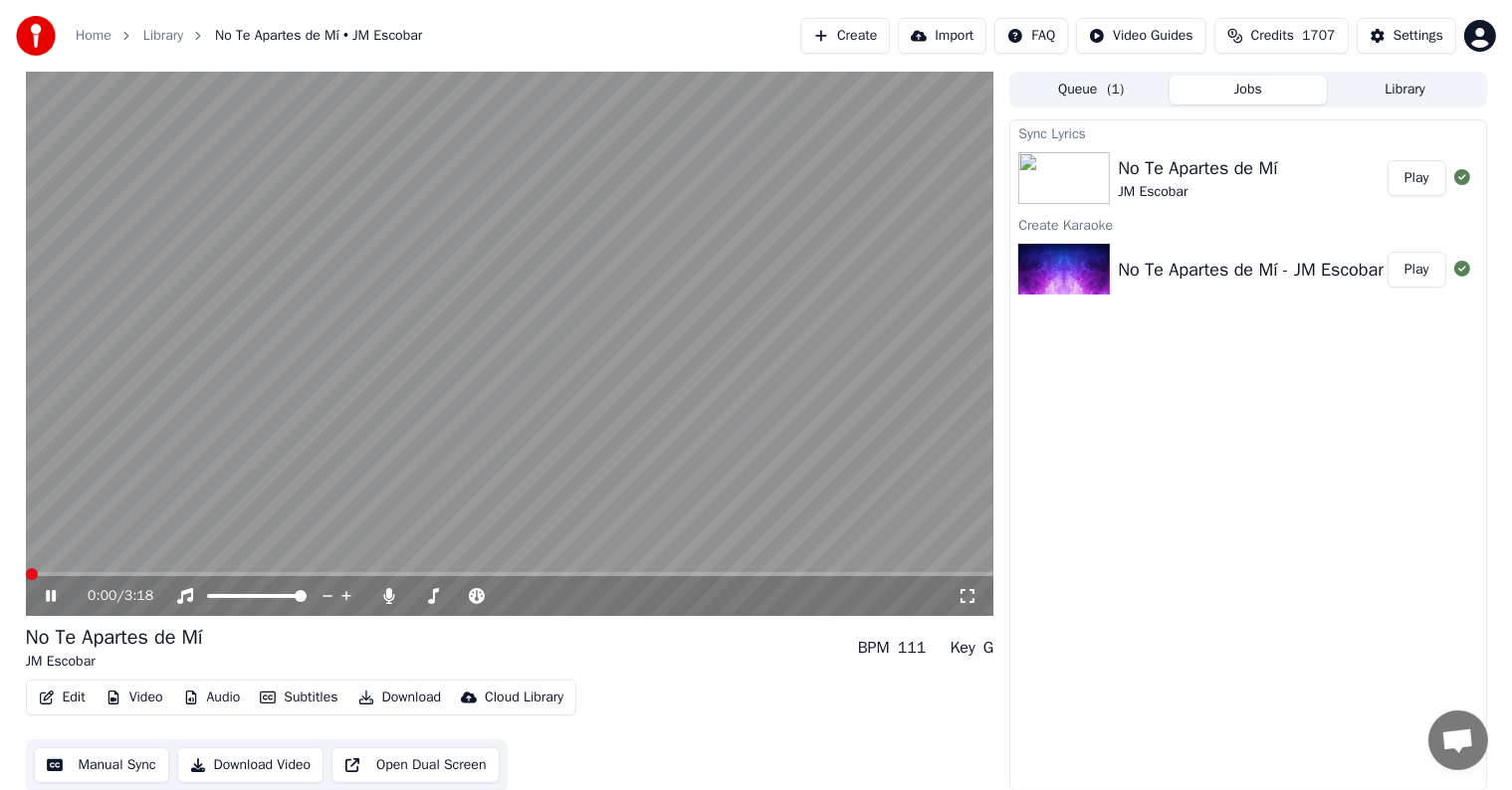 click at bounding box center (32, 574) 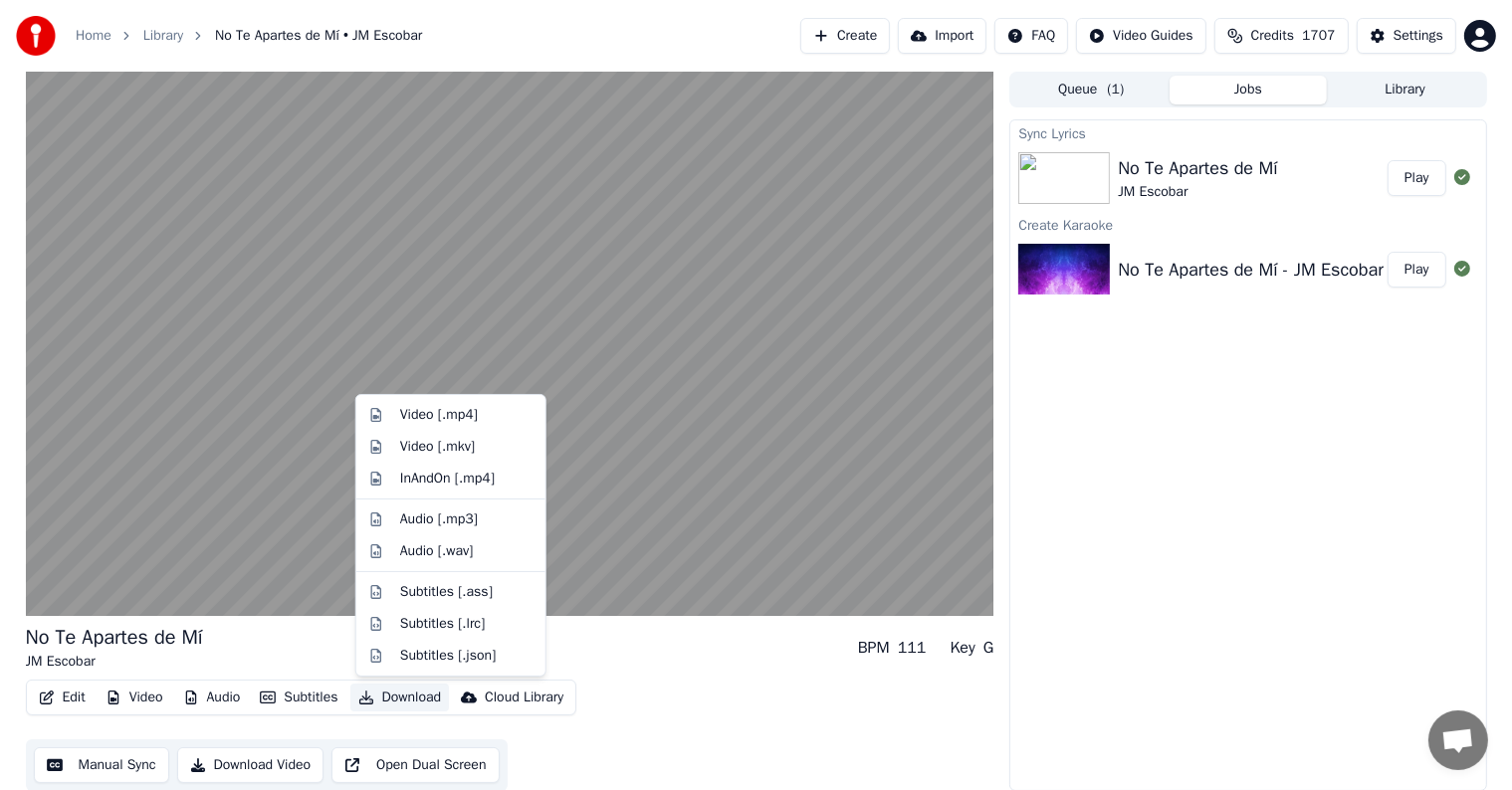 click on "Download" at bounding box center (400, 697) 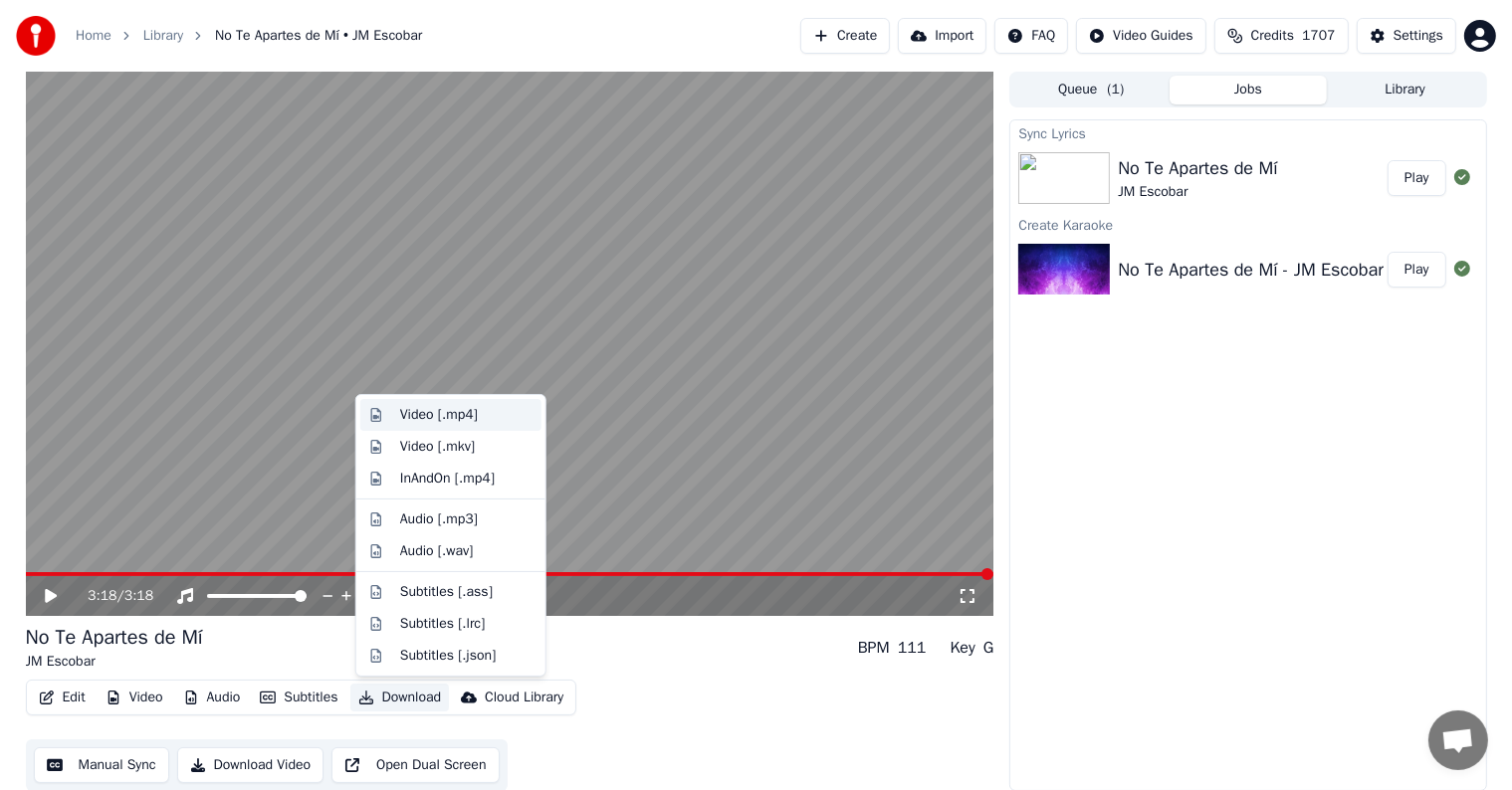 click on "Video [.mp4]" at bounding box center (439, 415) 